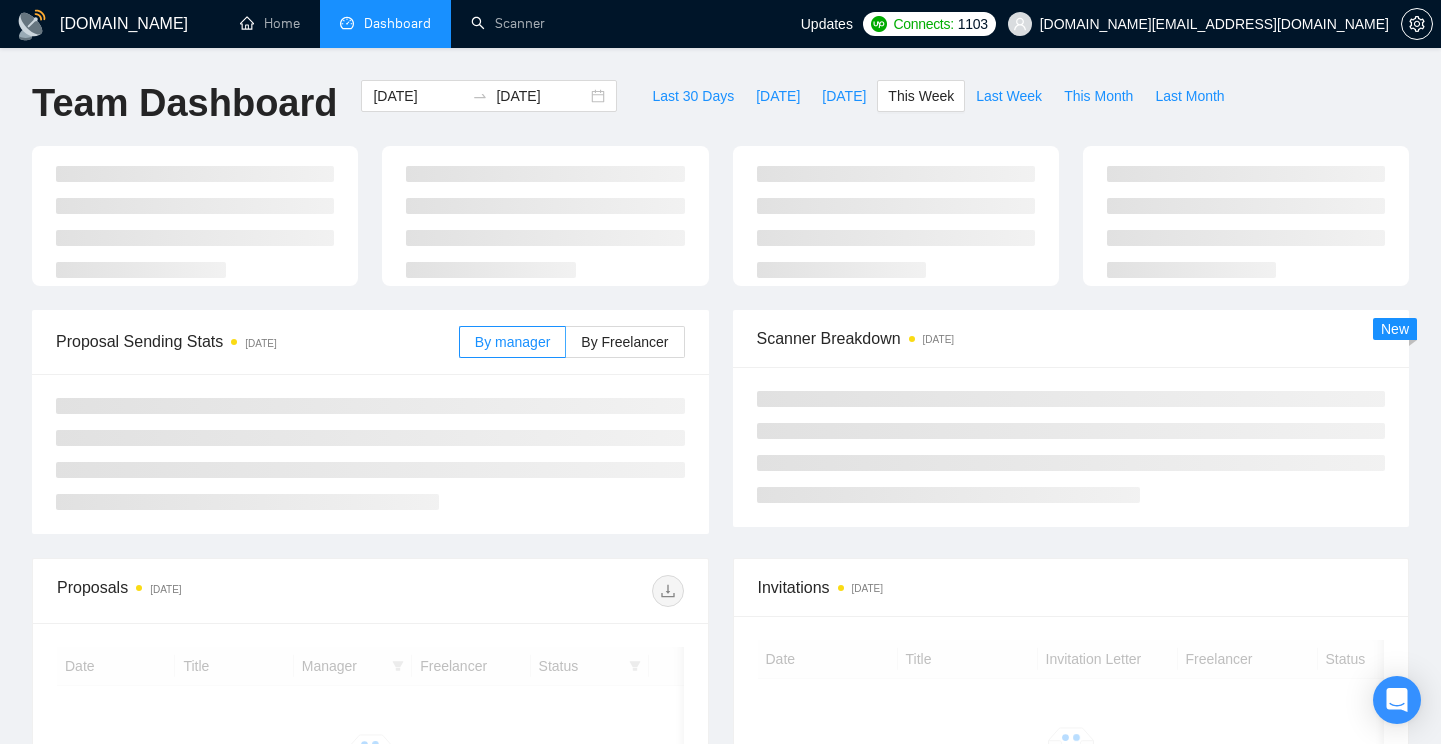 scroll, scrollTop: 0, scrollLeft: 0, axis: both 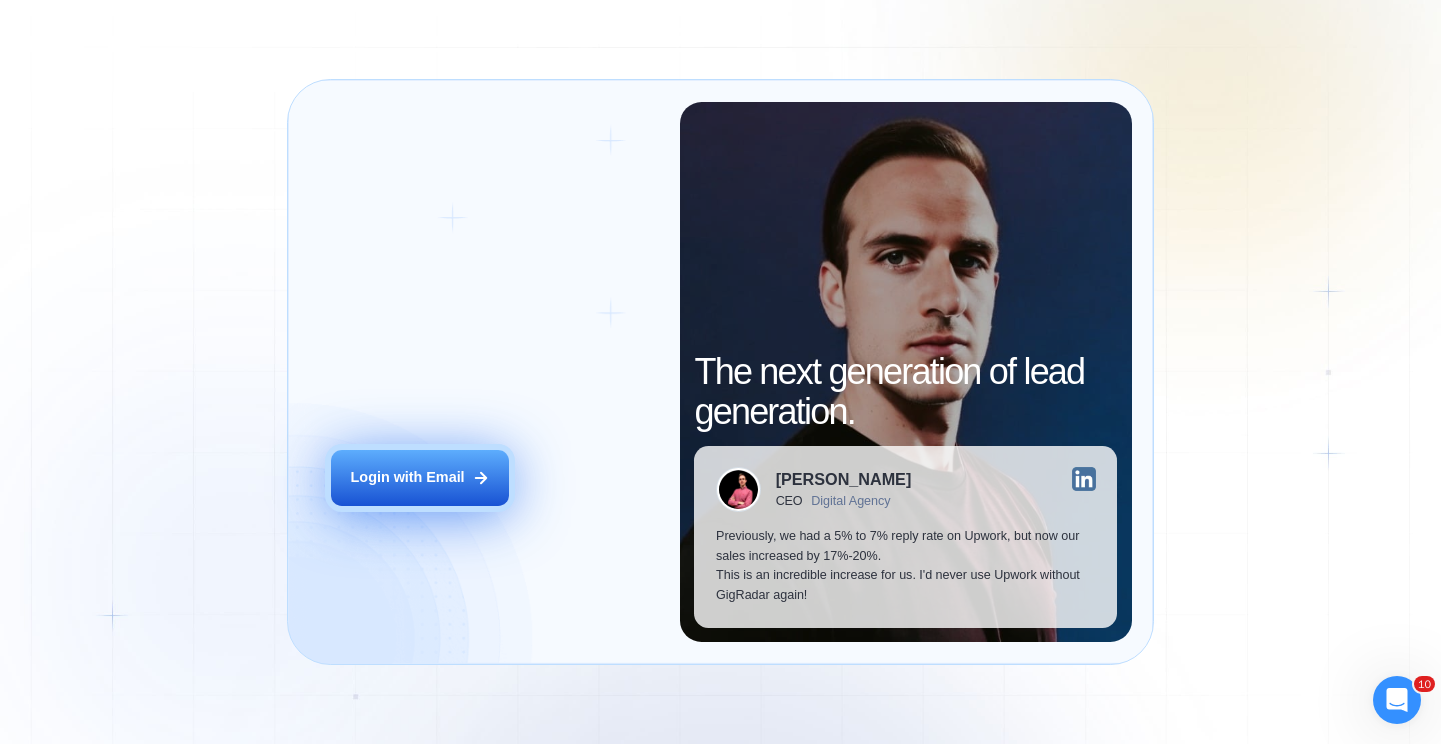 click on "Login with Email" at bounding box center (420, 478) 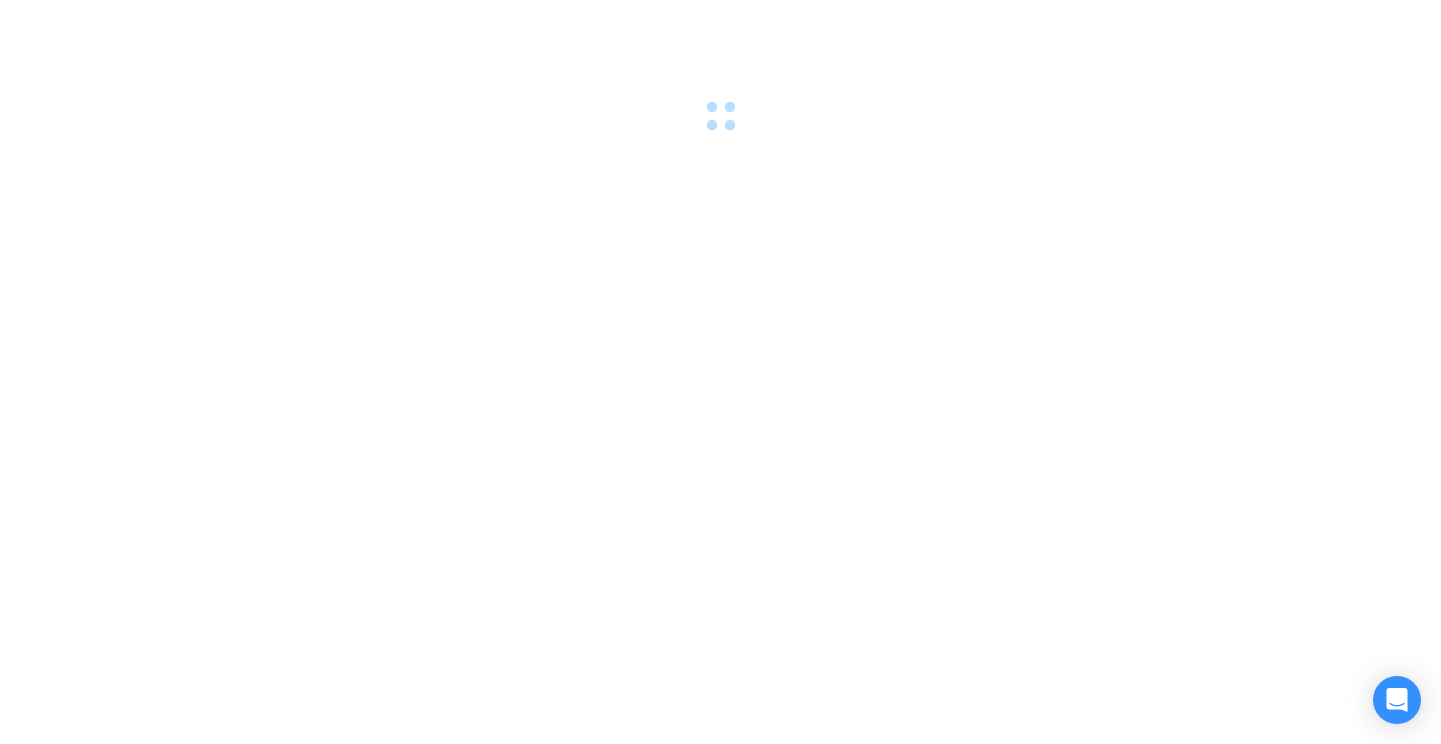 scroll, scrollTop: 0, scrollLeft: 0, axis: both 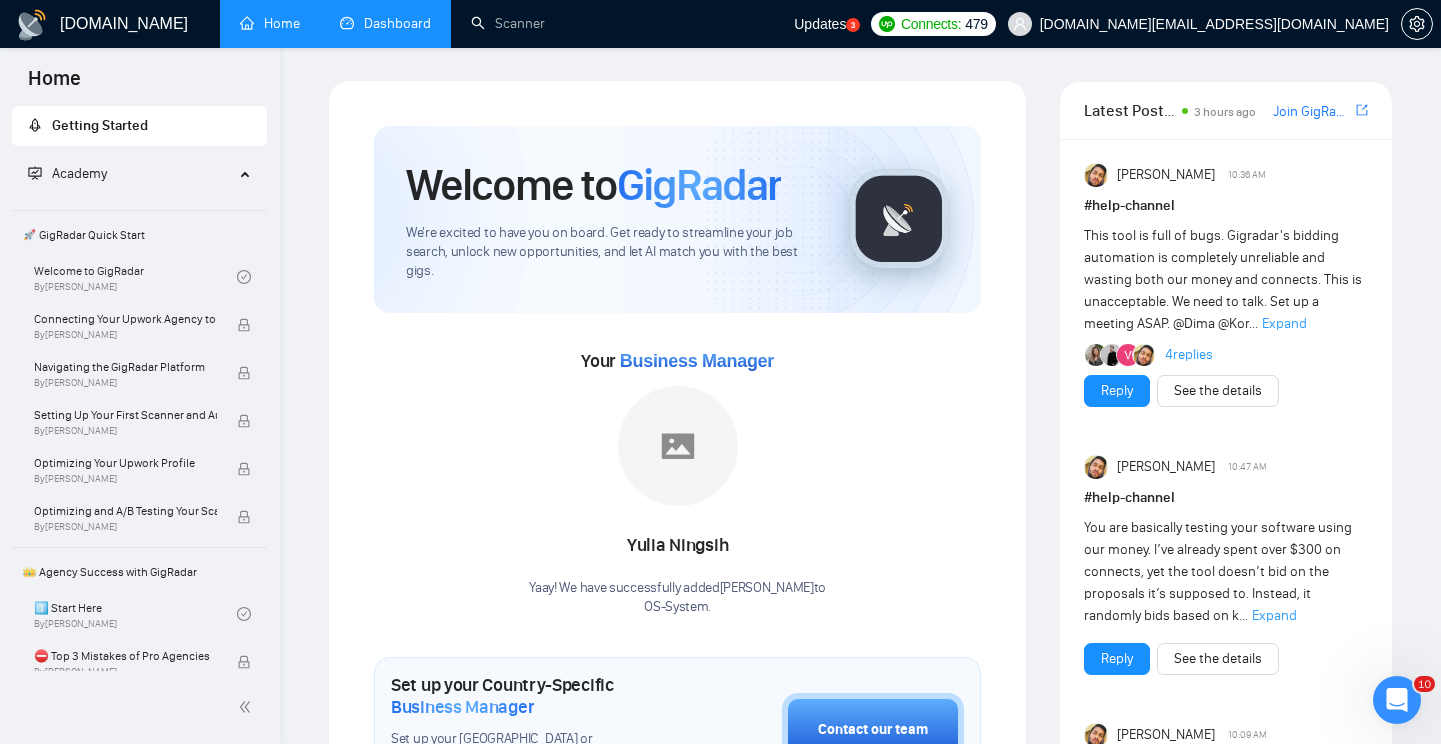 click on "Dashboard" at bounding box center [385, 23] 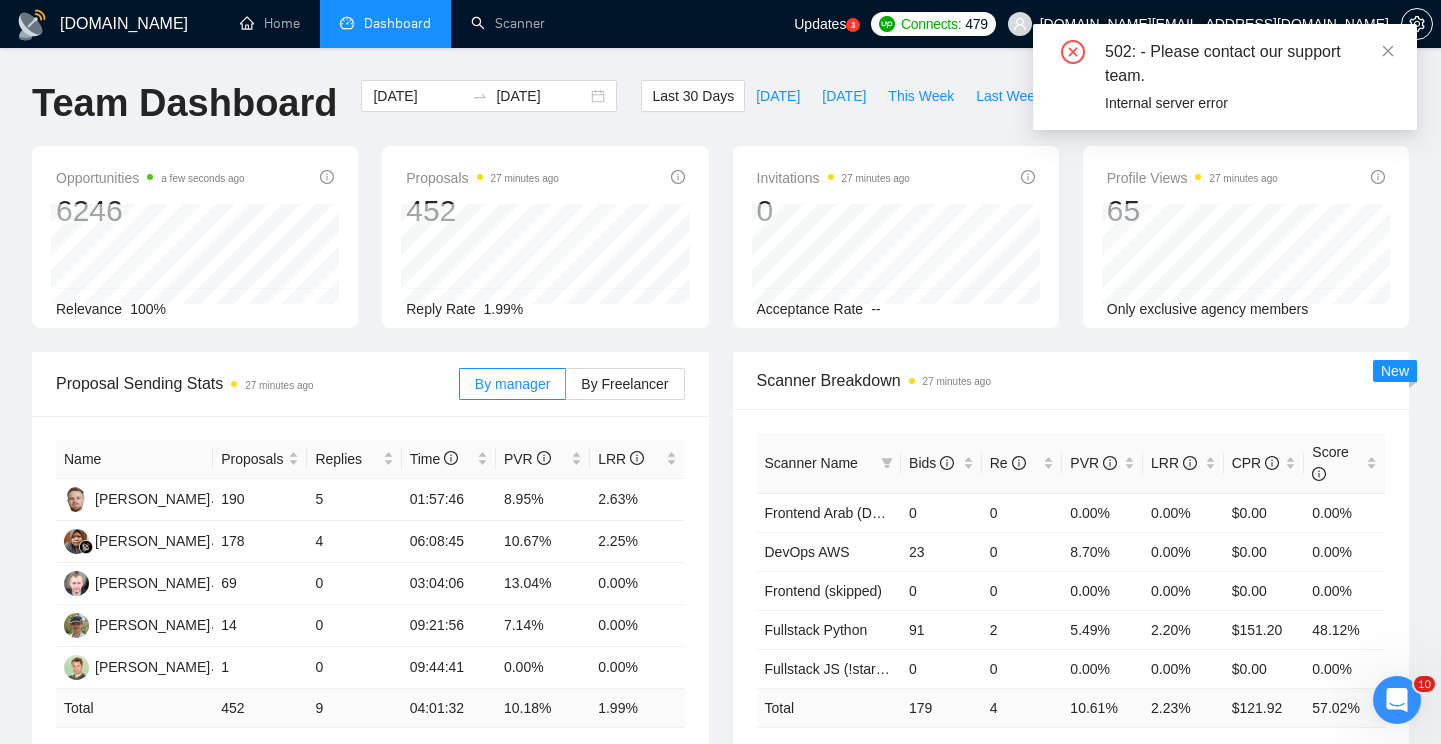 click 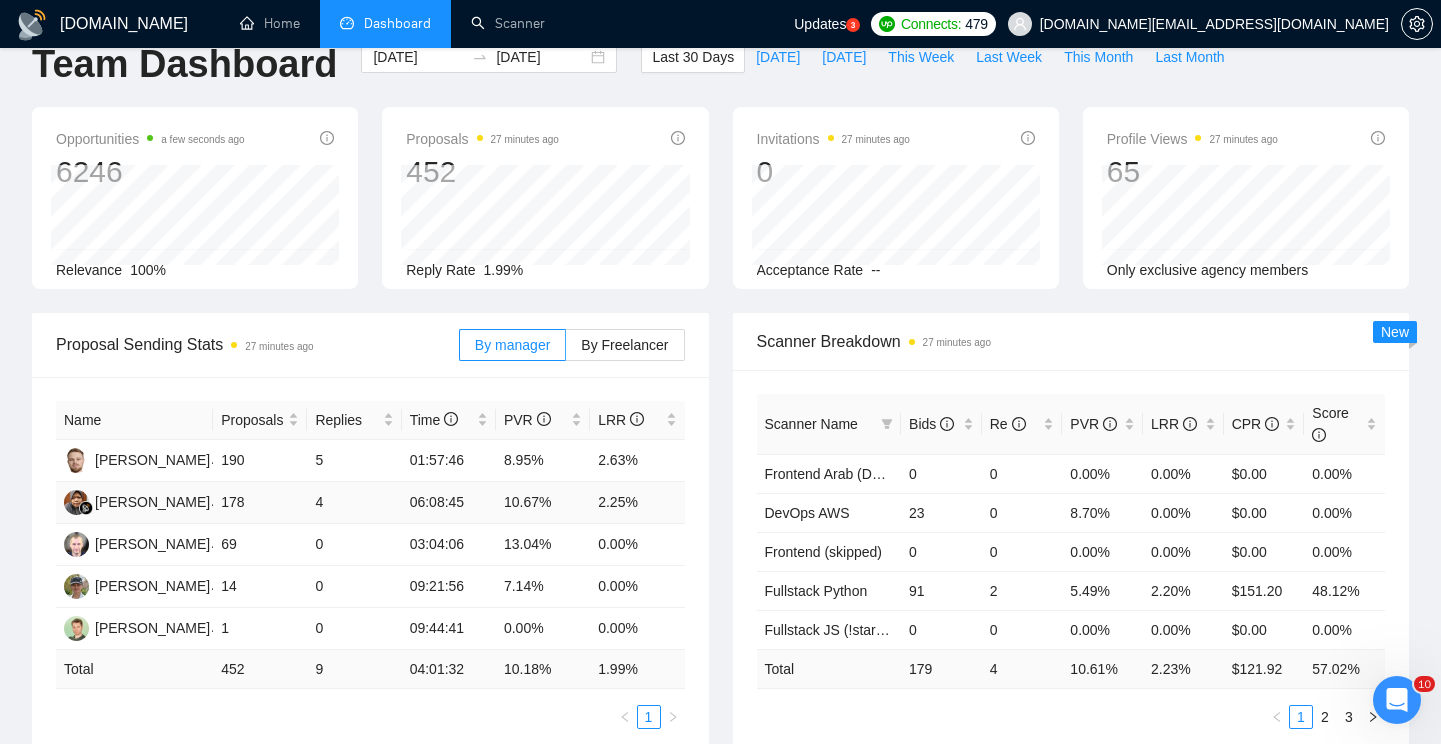 scroll, scrollTop: 47, scrollLeft: 0, axis: vertical 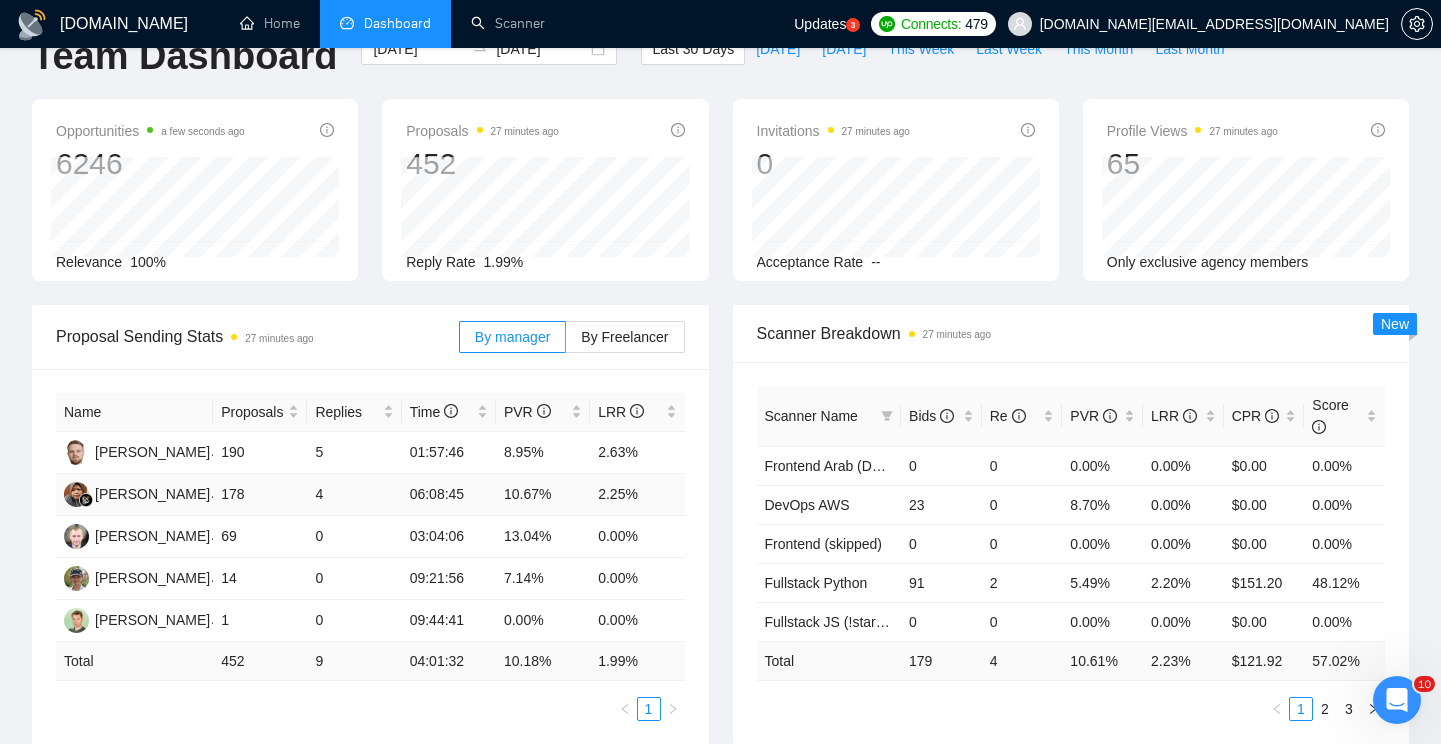 click on "4" at bounding box center [354, 495] 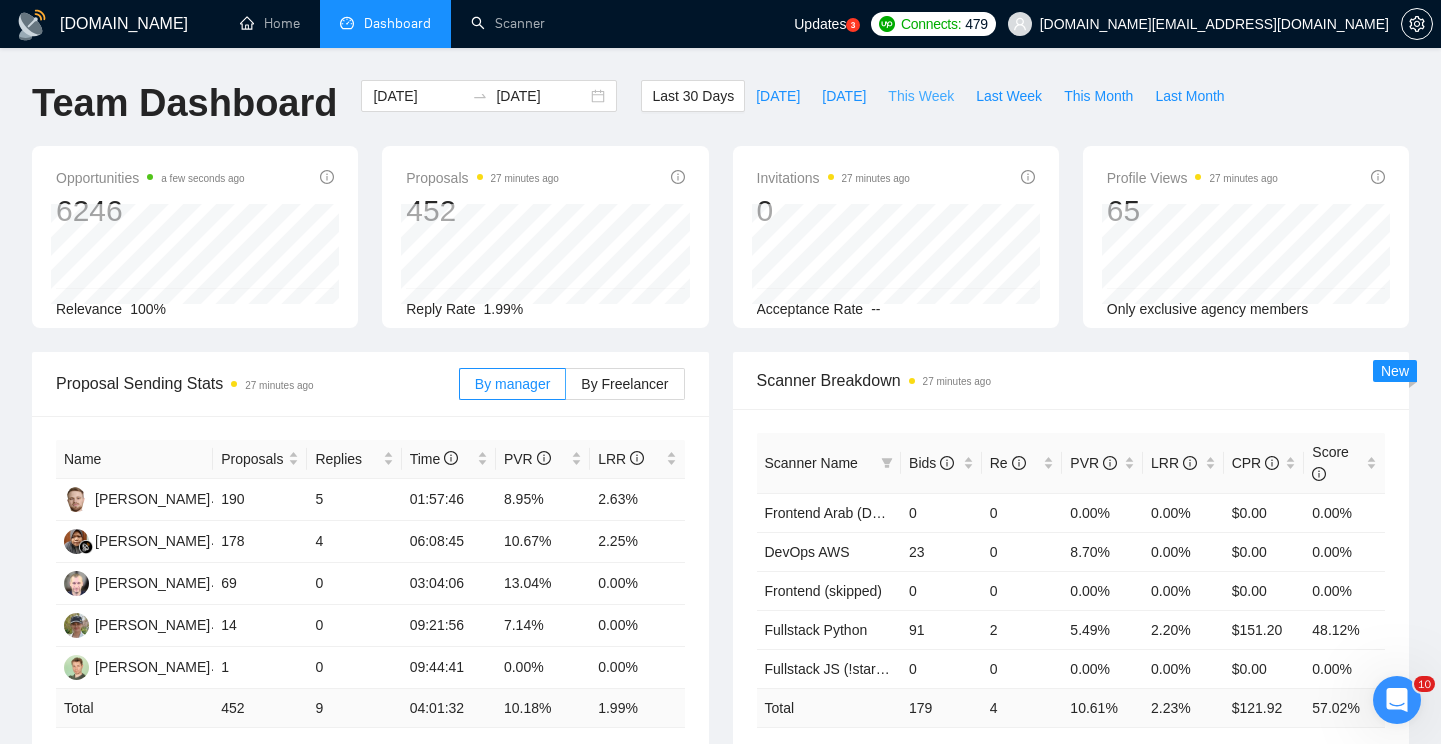 click on "This Week" at bounding box center (921, 96) 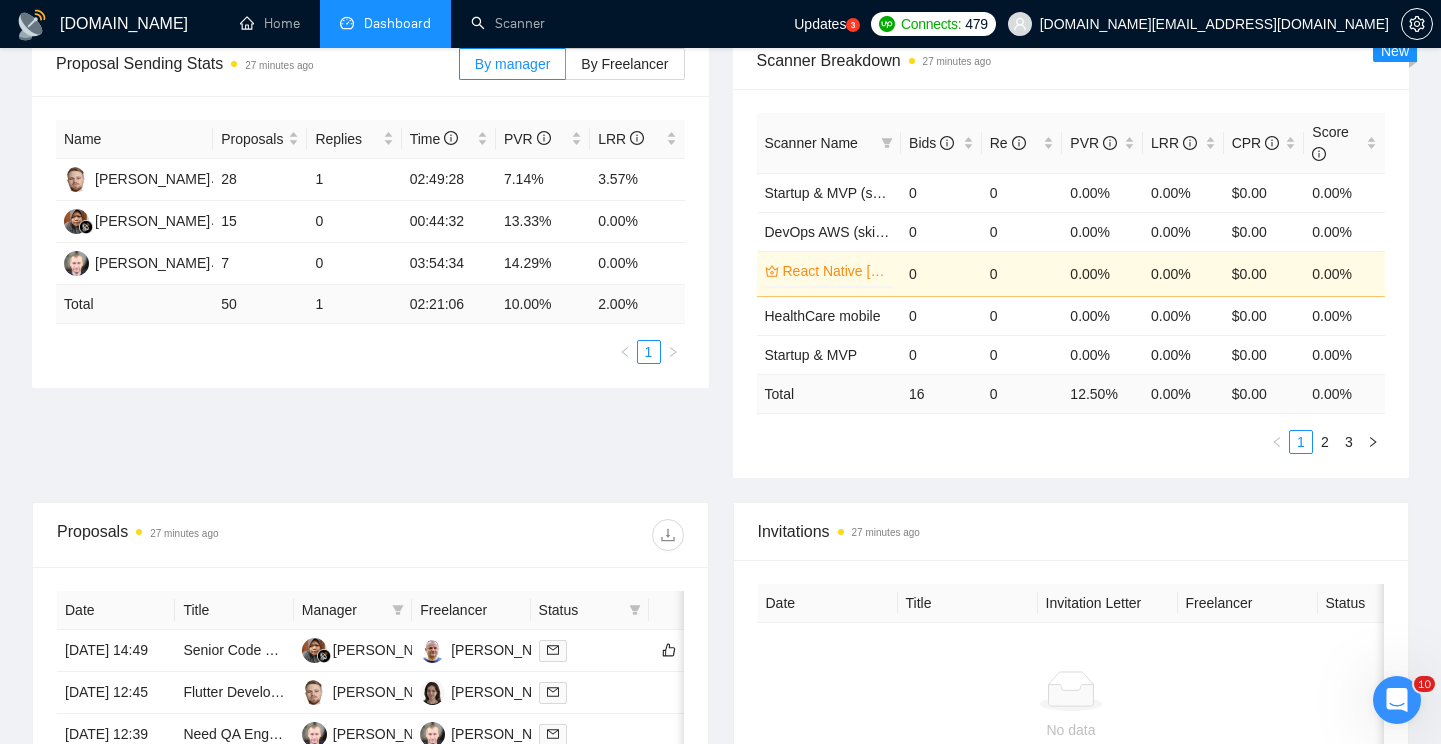 scroll, scrollTop: 305, scrollLeft: 0, axis: vertical 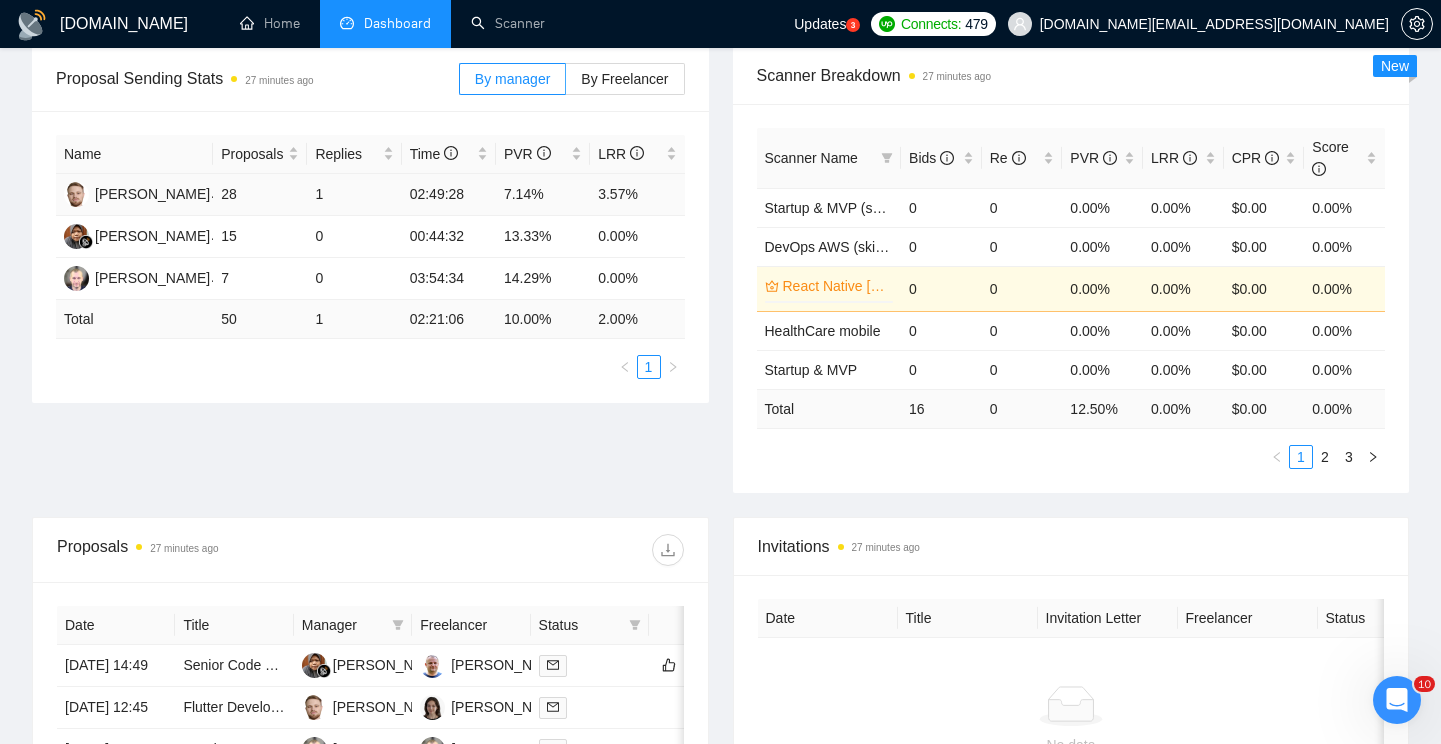 click on "1" at bounding box center [354, 195] 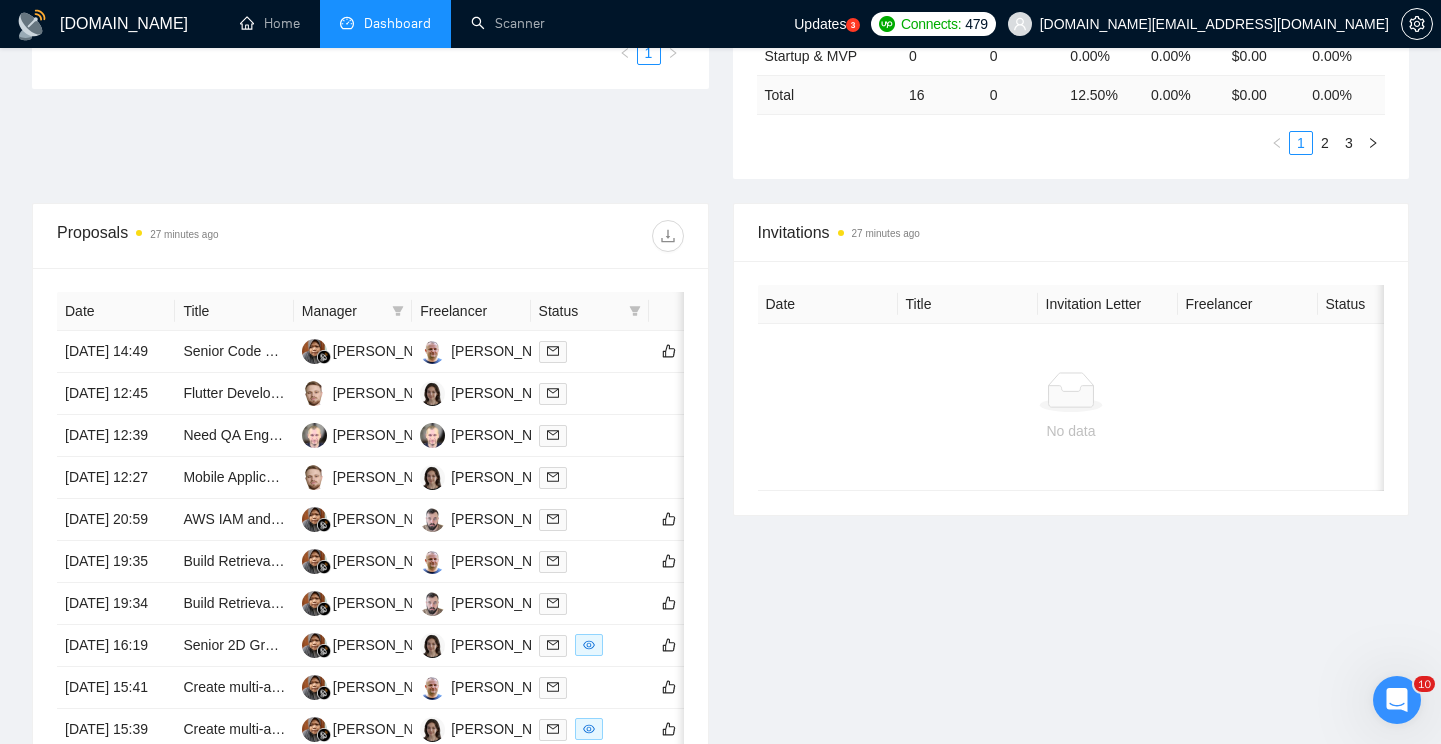 scroll, scrollTop: 611, scrollLeft: 0, axis: vertical 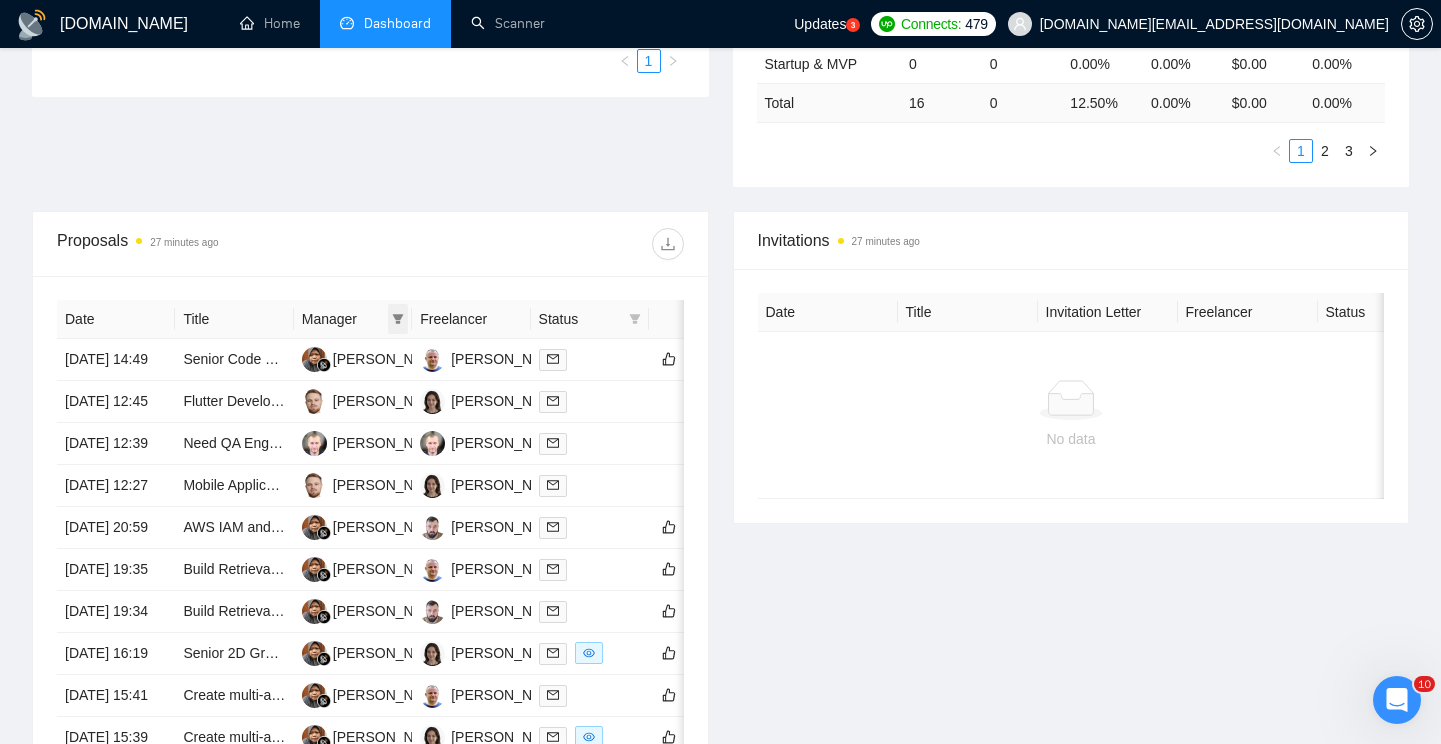 click 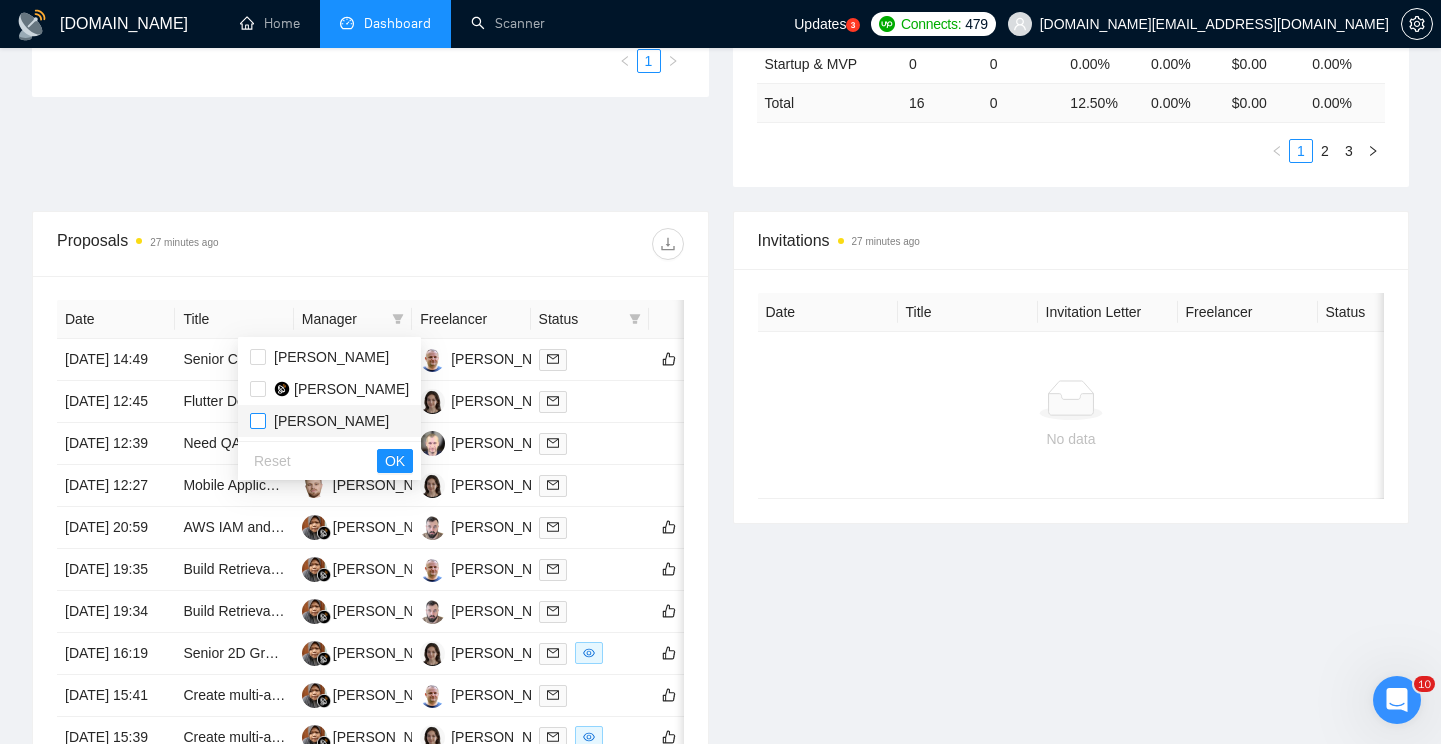 click at bounding box center [258, 421] 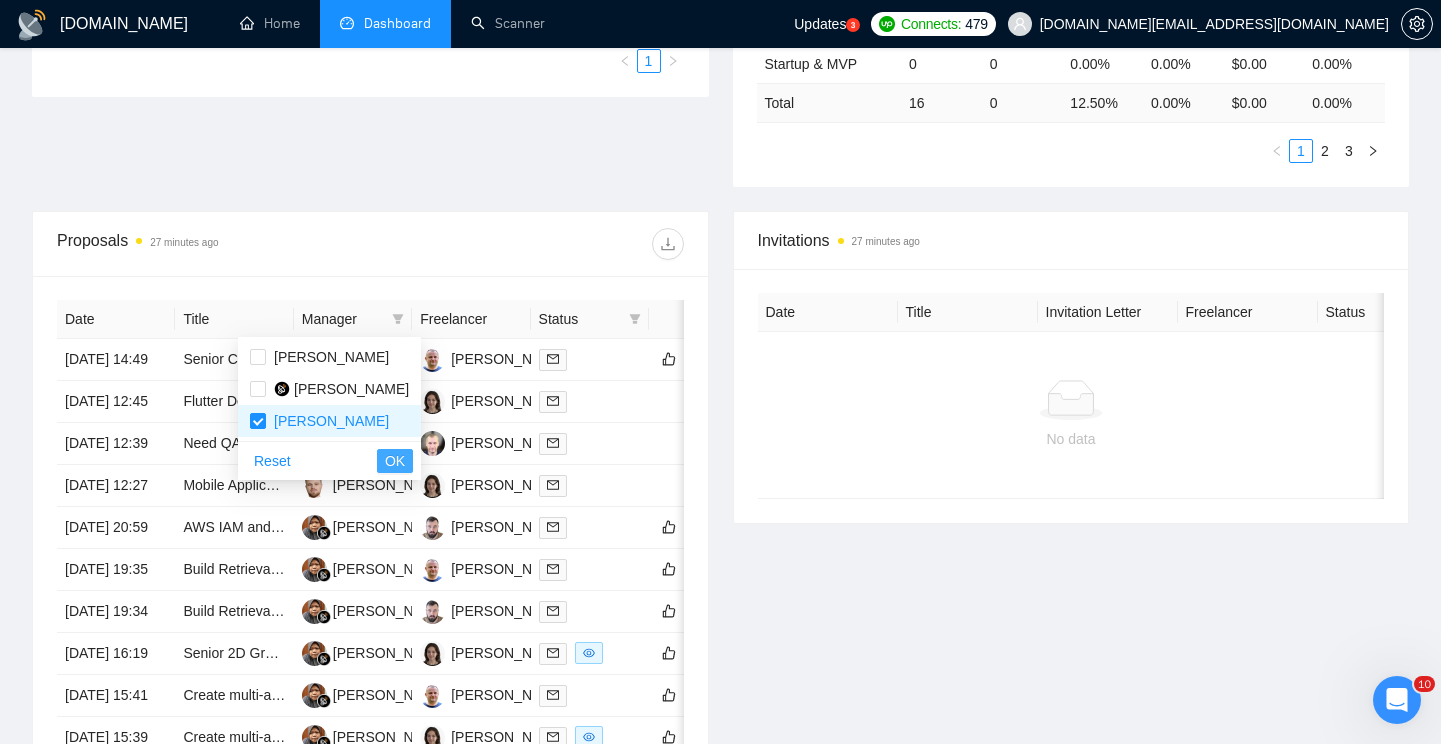 click on "OK" at bounding box center [395, 461] 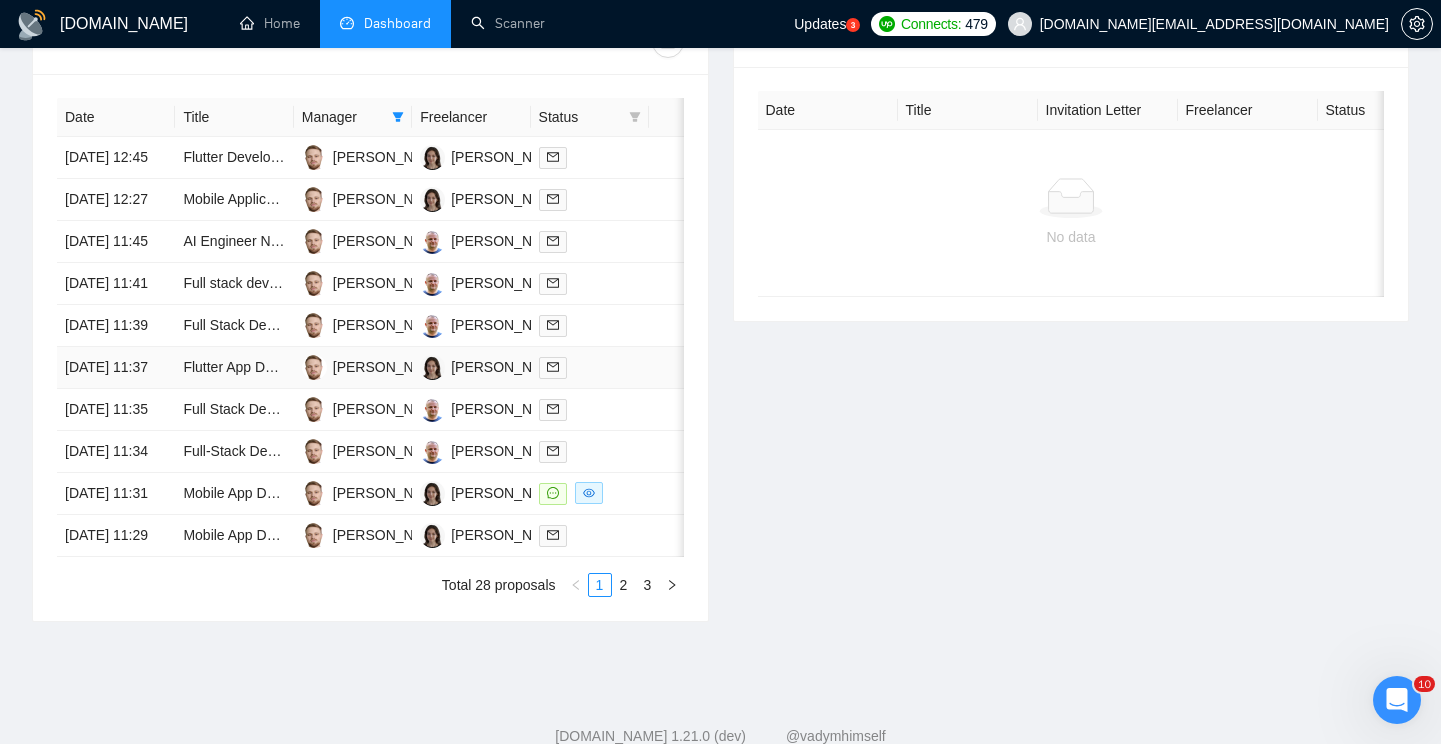 scroll, scrollTop: 1059, scrollLeft: 0, axis: vertical 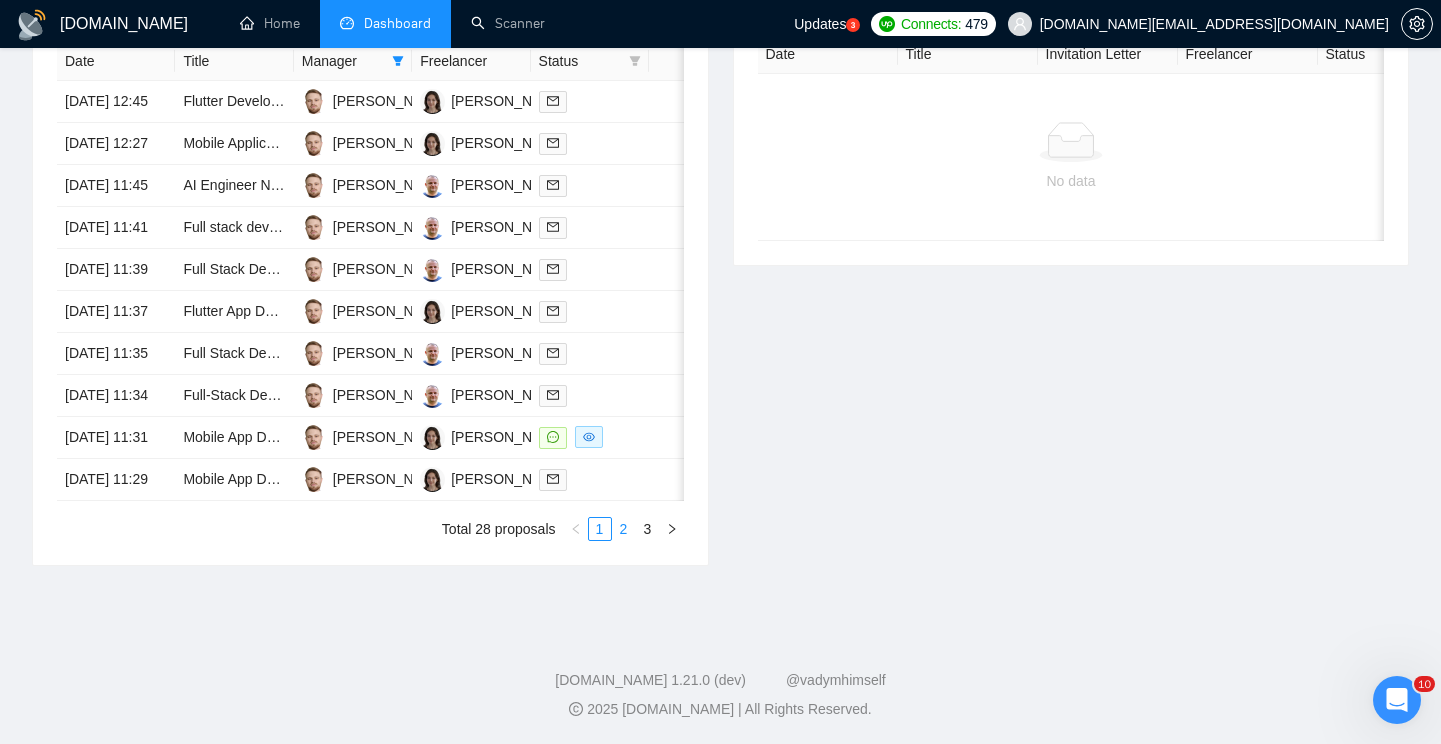 click on "2" at bounding box center [624, 529] 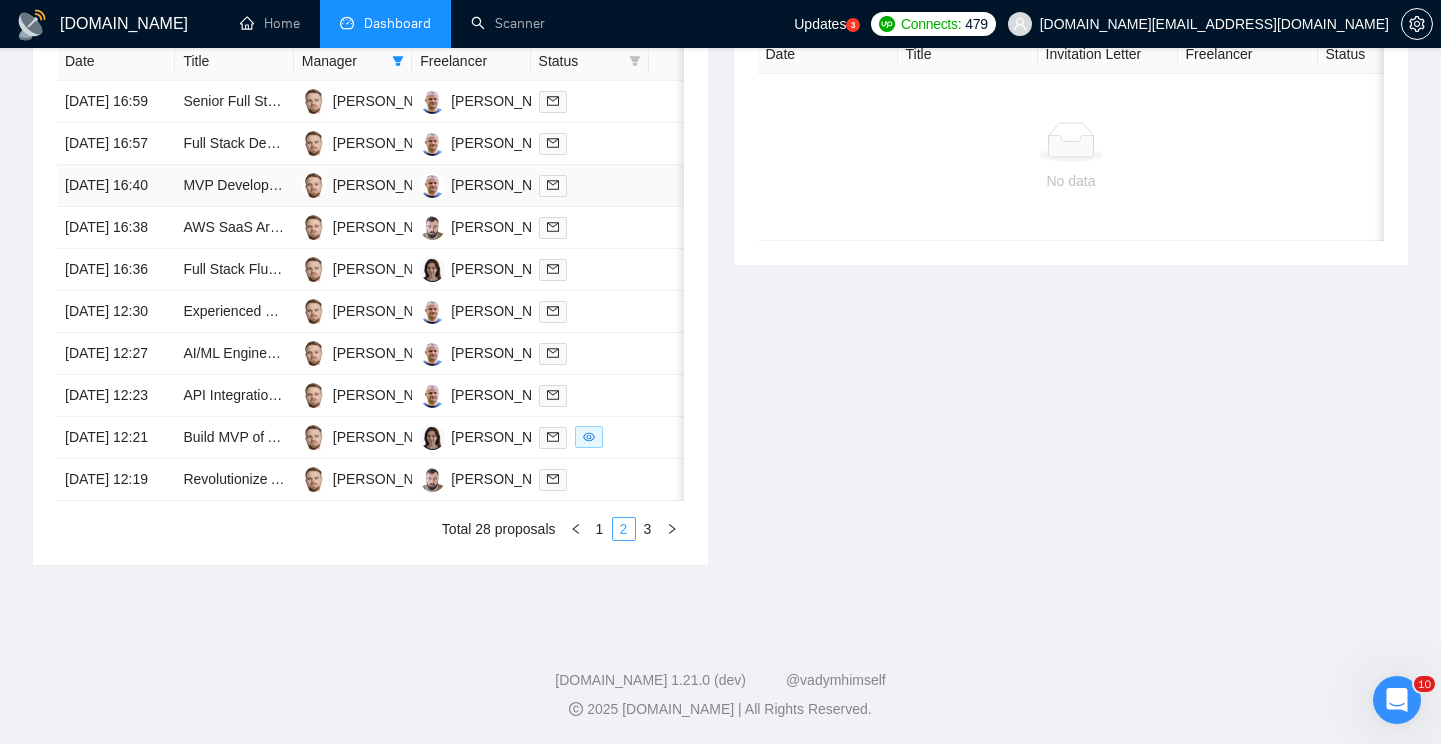 scroll, scrollTop: 1002, scrollLeft: 0, axis: vertical 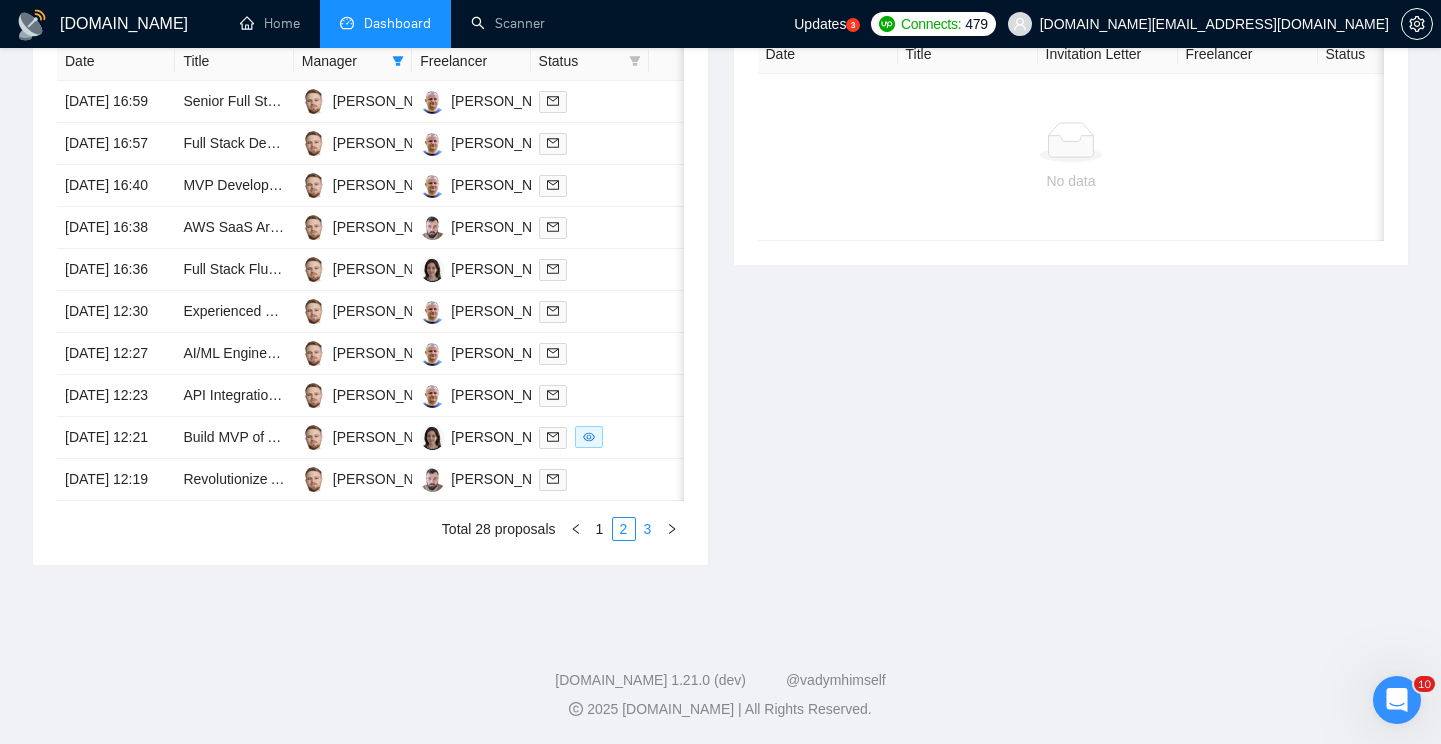 click on "3" at bounding box center (648, 529) 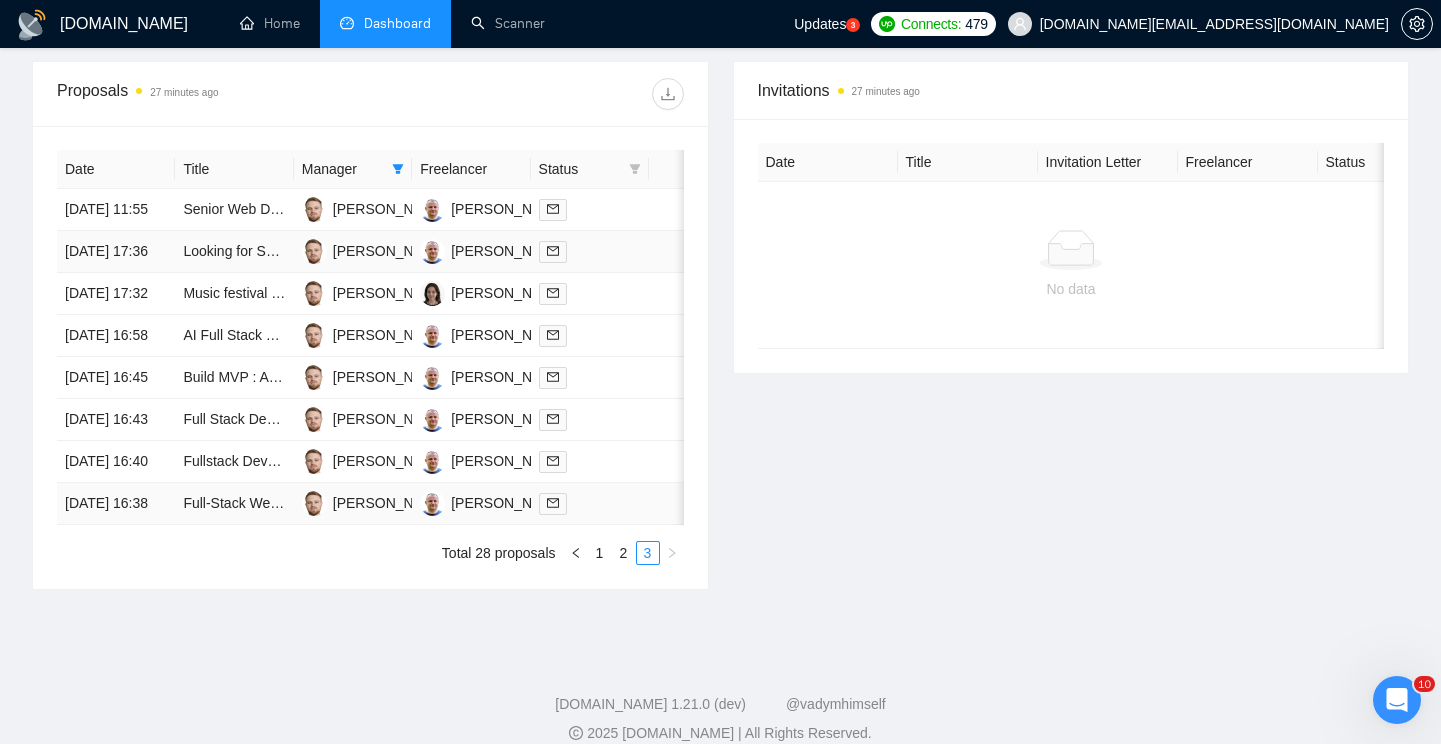 scroll, scrollTop: 937, scrollLeft: 0, axis: vertical 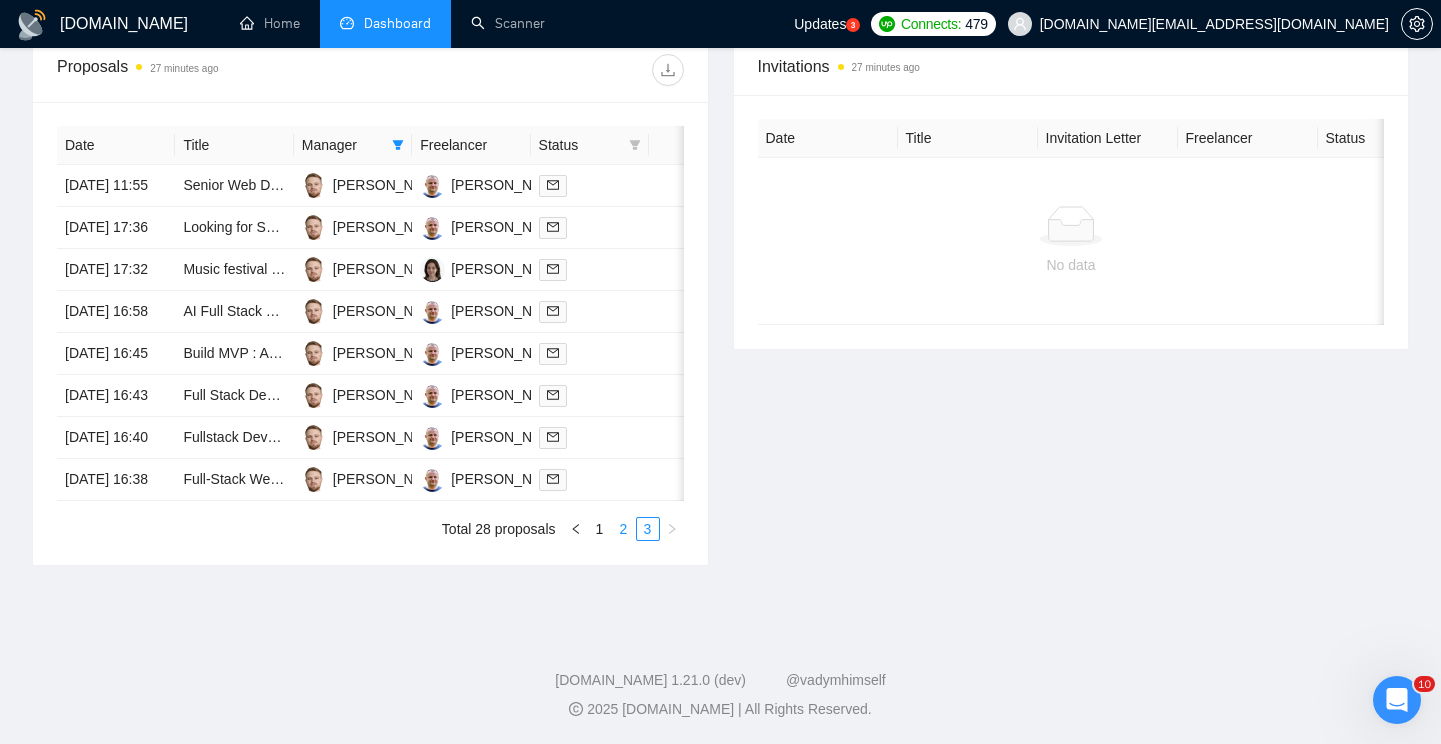 click on "2" at bounding box center (624, 529) 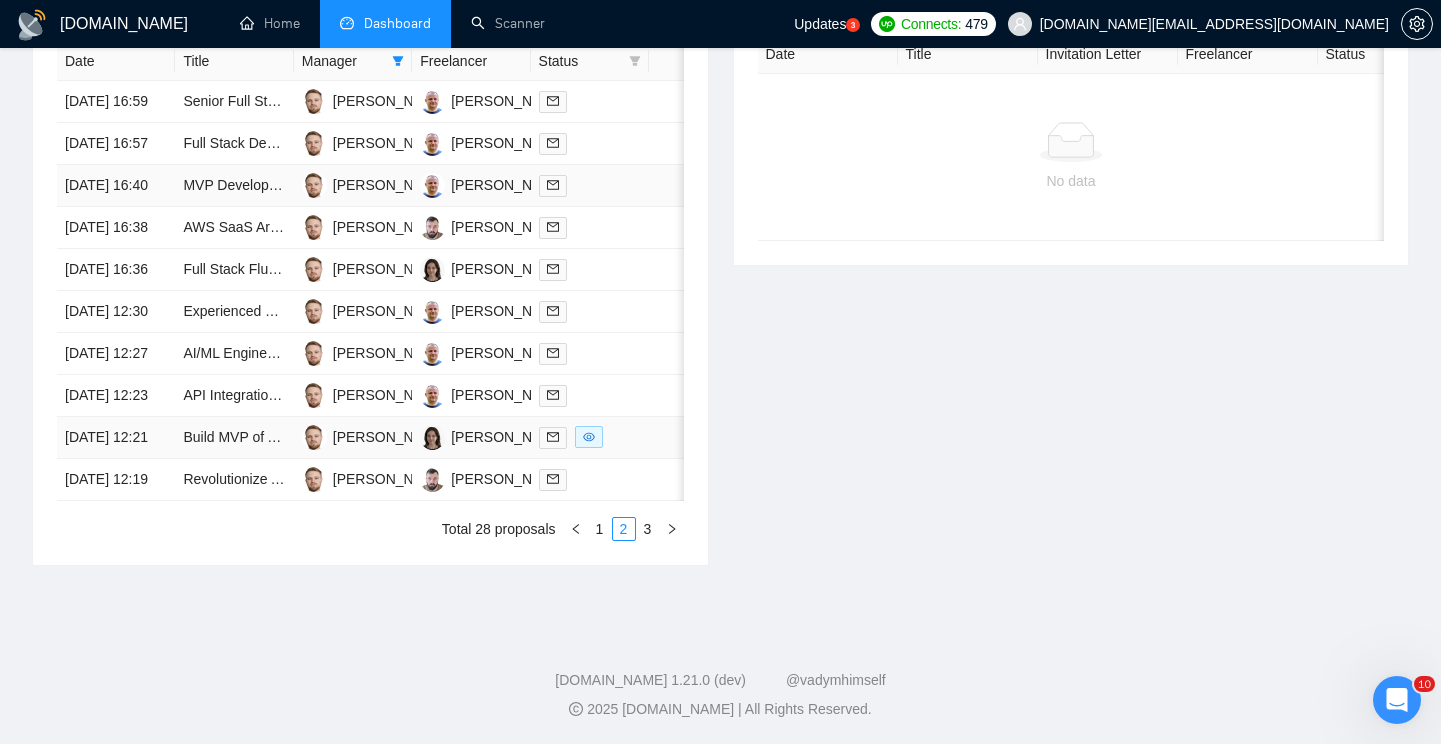 scroll, scrollTop: 1059, scrollLeft: 0, axis: vertical 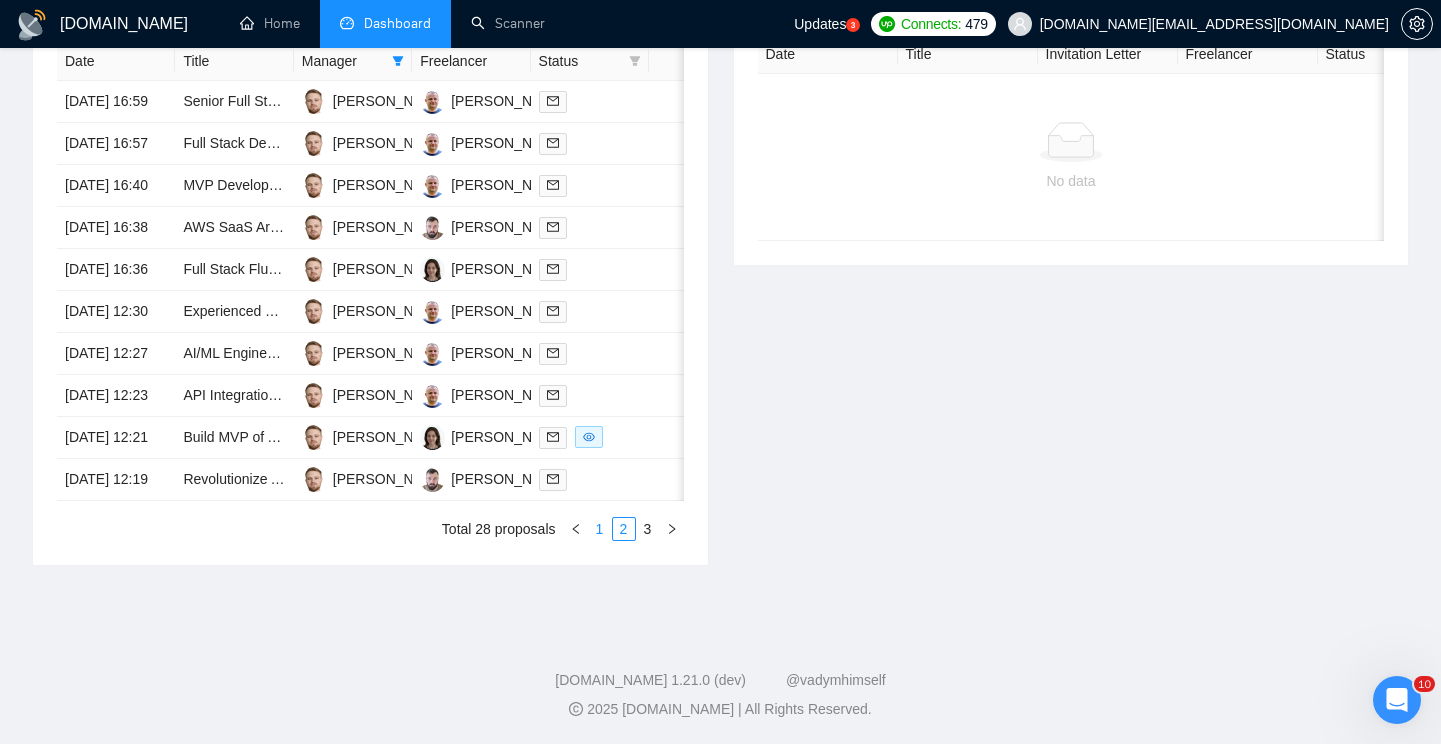 click on "1" at bounding box center (600, 529) 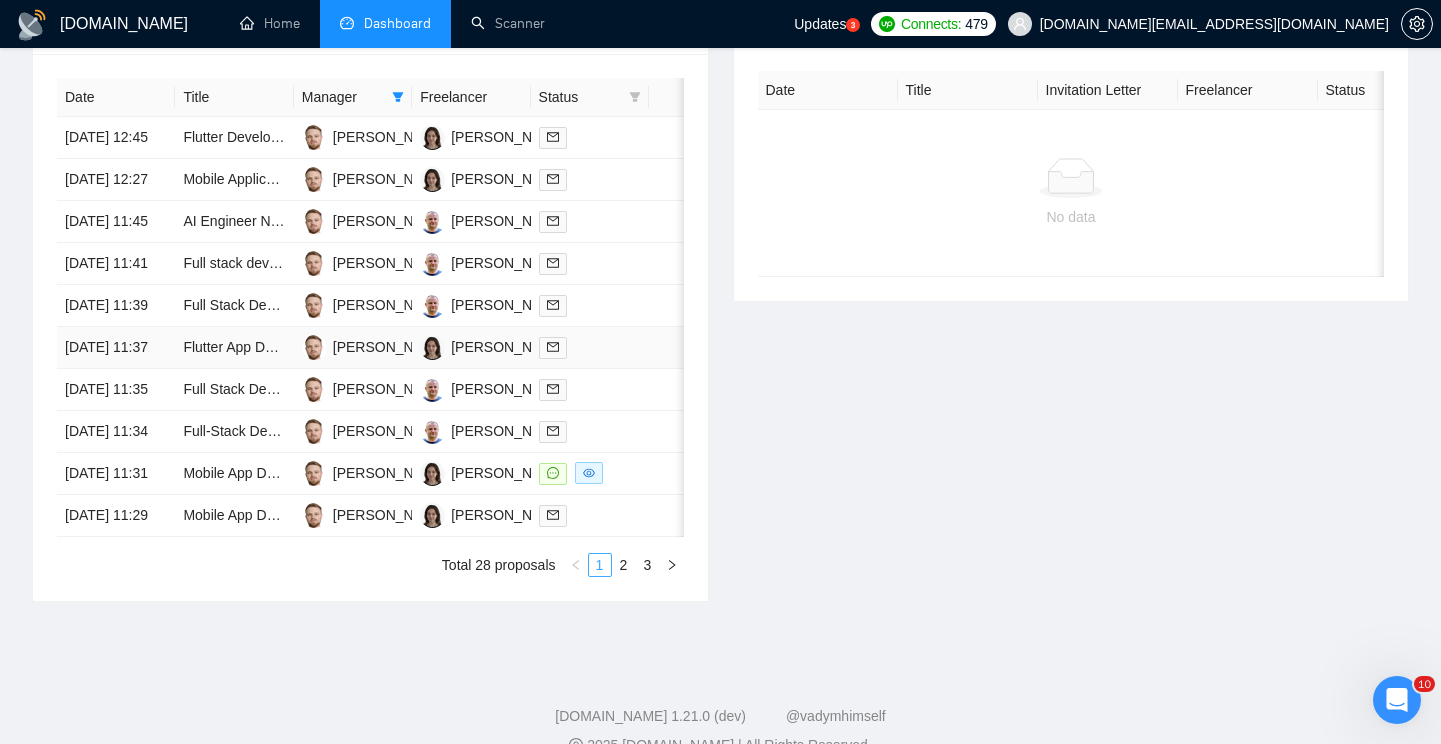 scroll, scrollTop: 834, scrollLeft: 0, axis: vertical 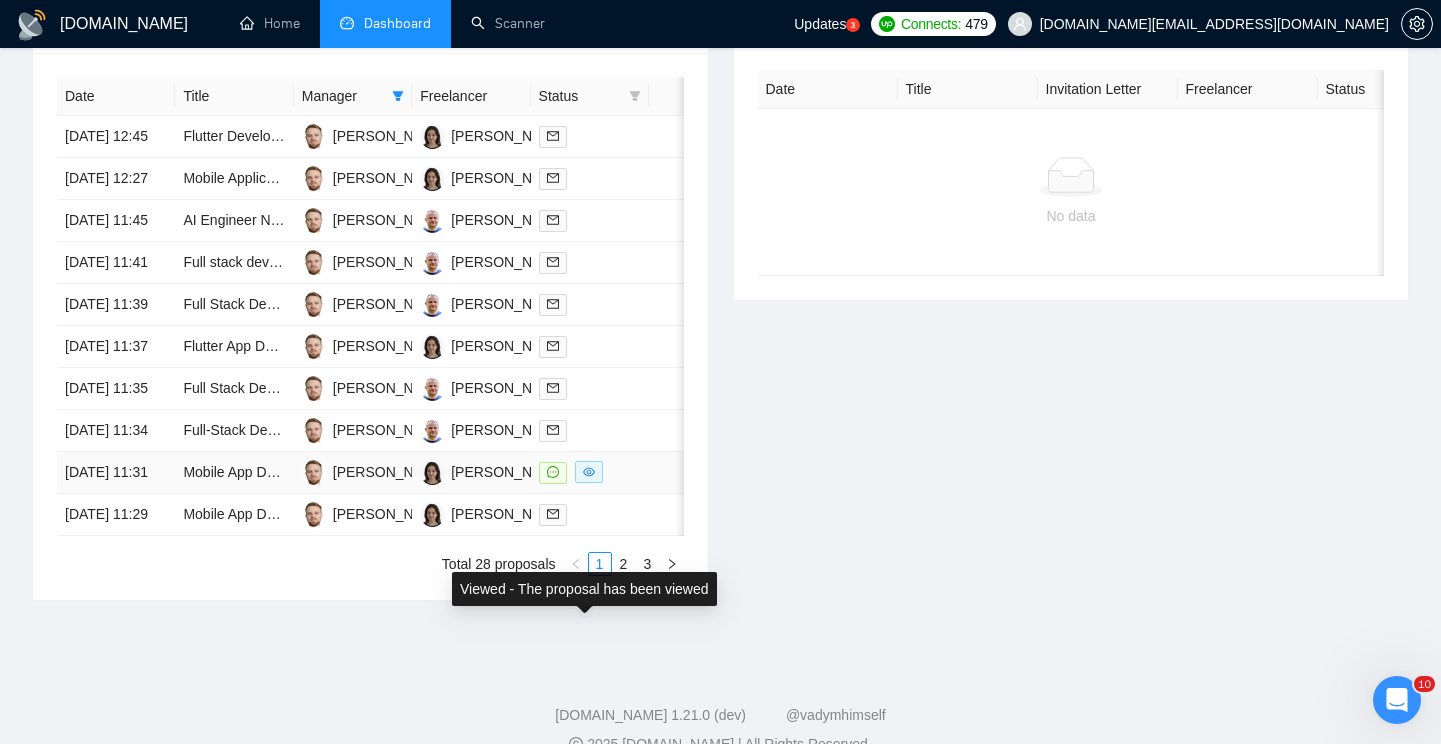 click at bounding box center [589, 472] 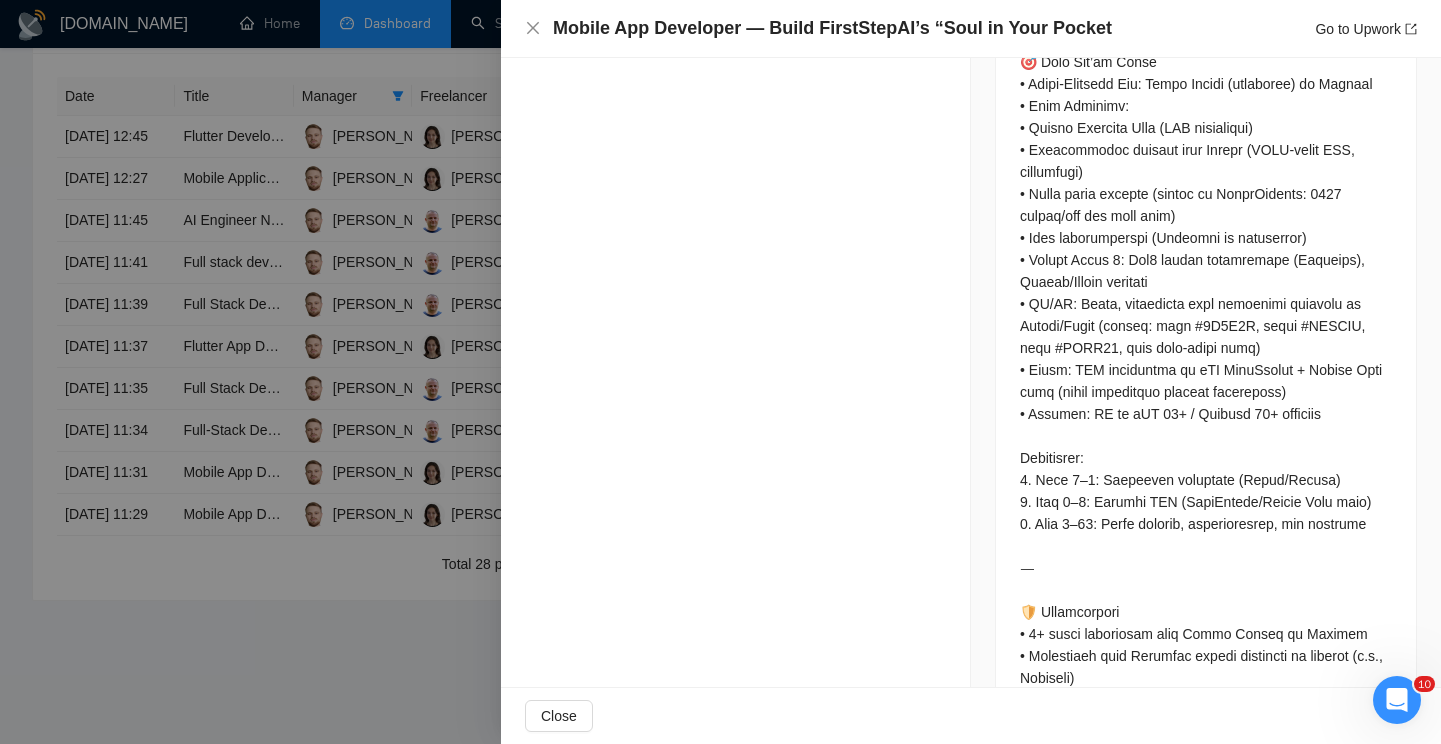 scroll, scrollTop: 2061, scrollLeft: 0, axis: vertical 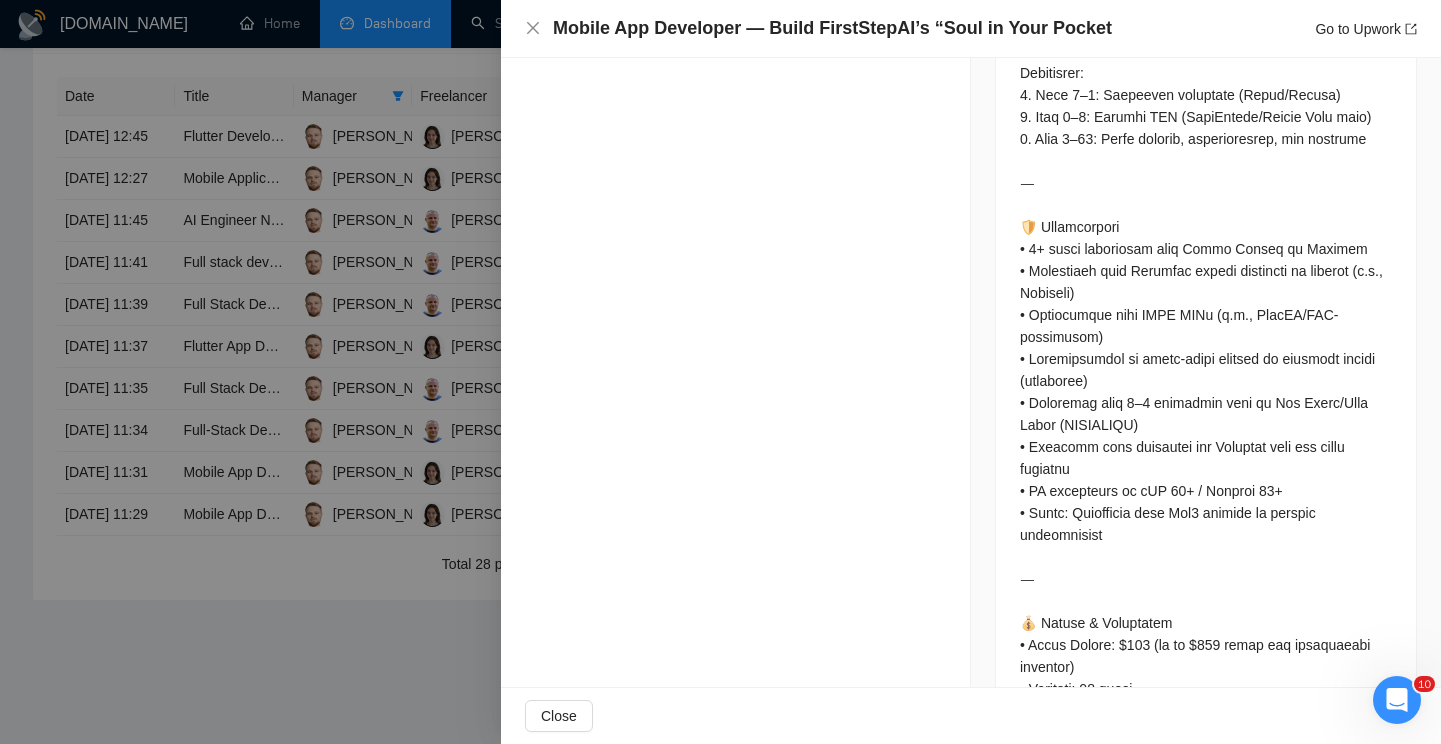 click on "Mobile App Developer — Build FirstStepAI’s “Soul in Your Pocket Go to Upwork" at bounding box center (971, 29) 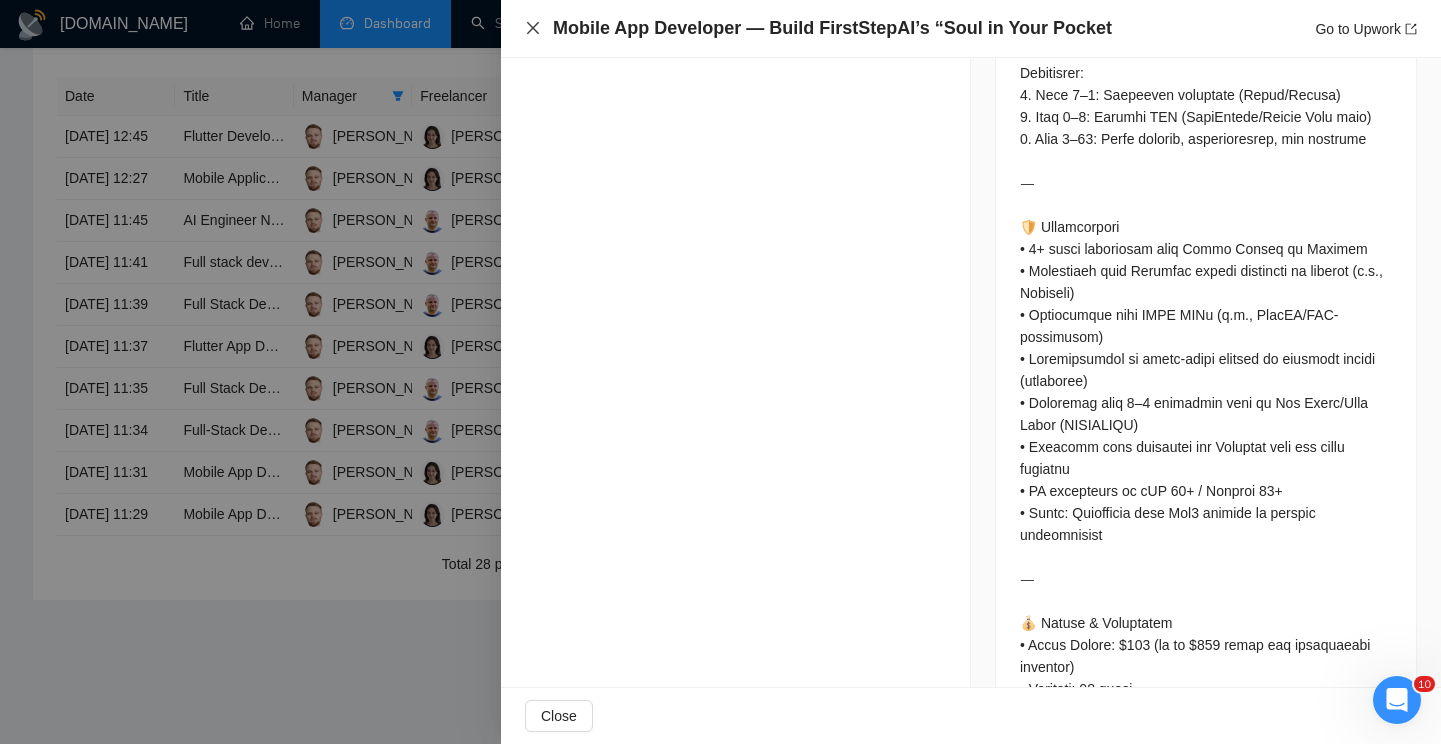 click 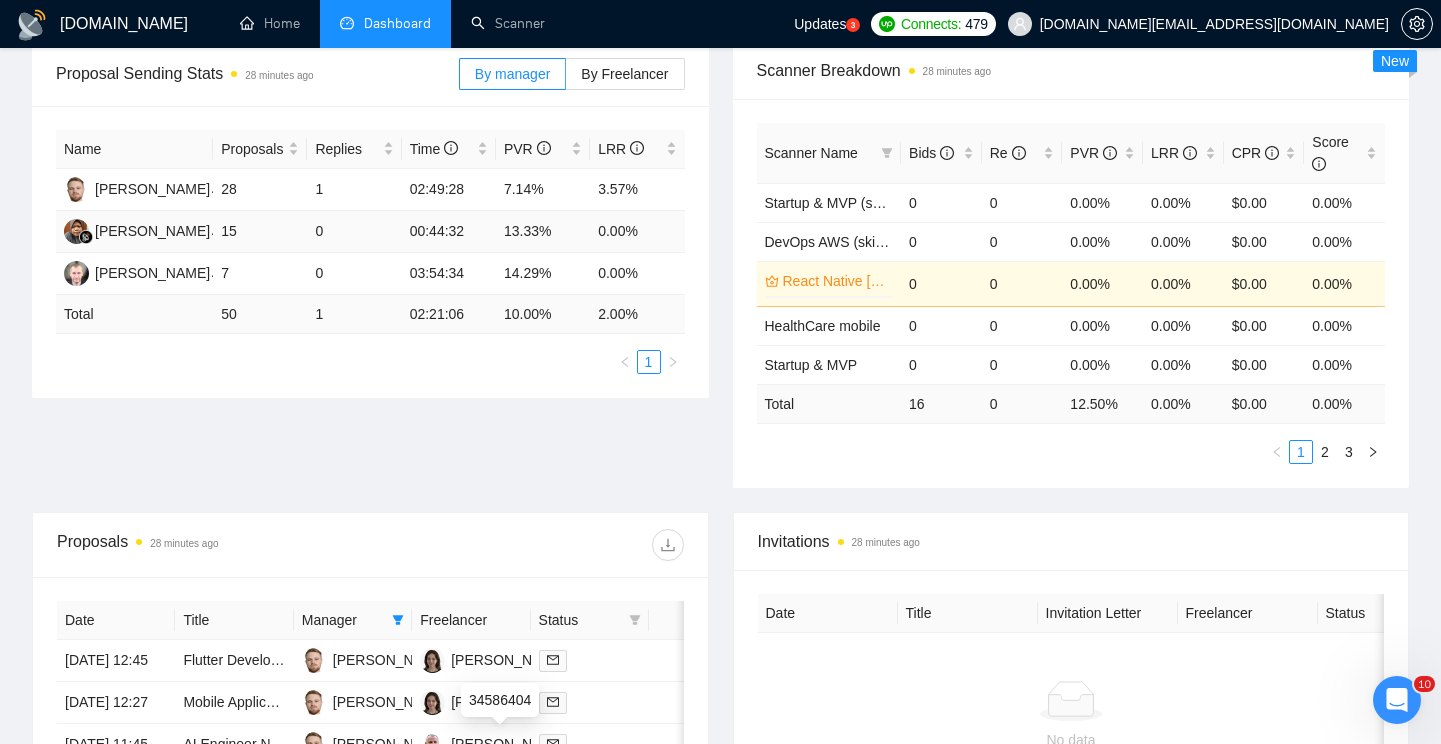 scroll, scrollTop: 0, scrollLeft: 0, axis: both 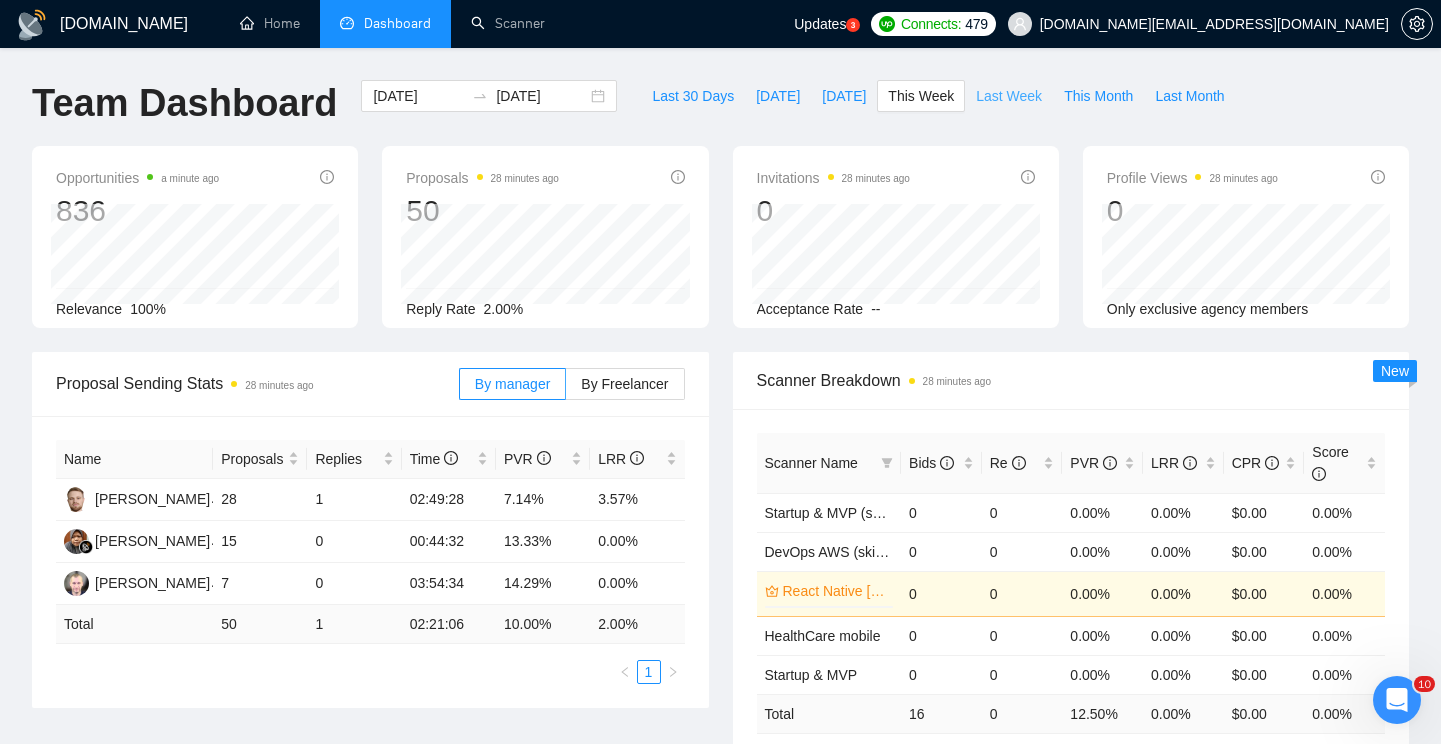 click on "Last Week" at bounding box center [1009, 96] 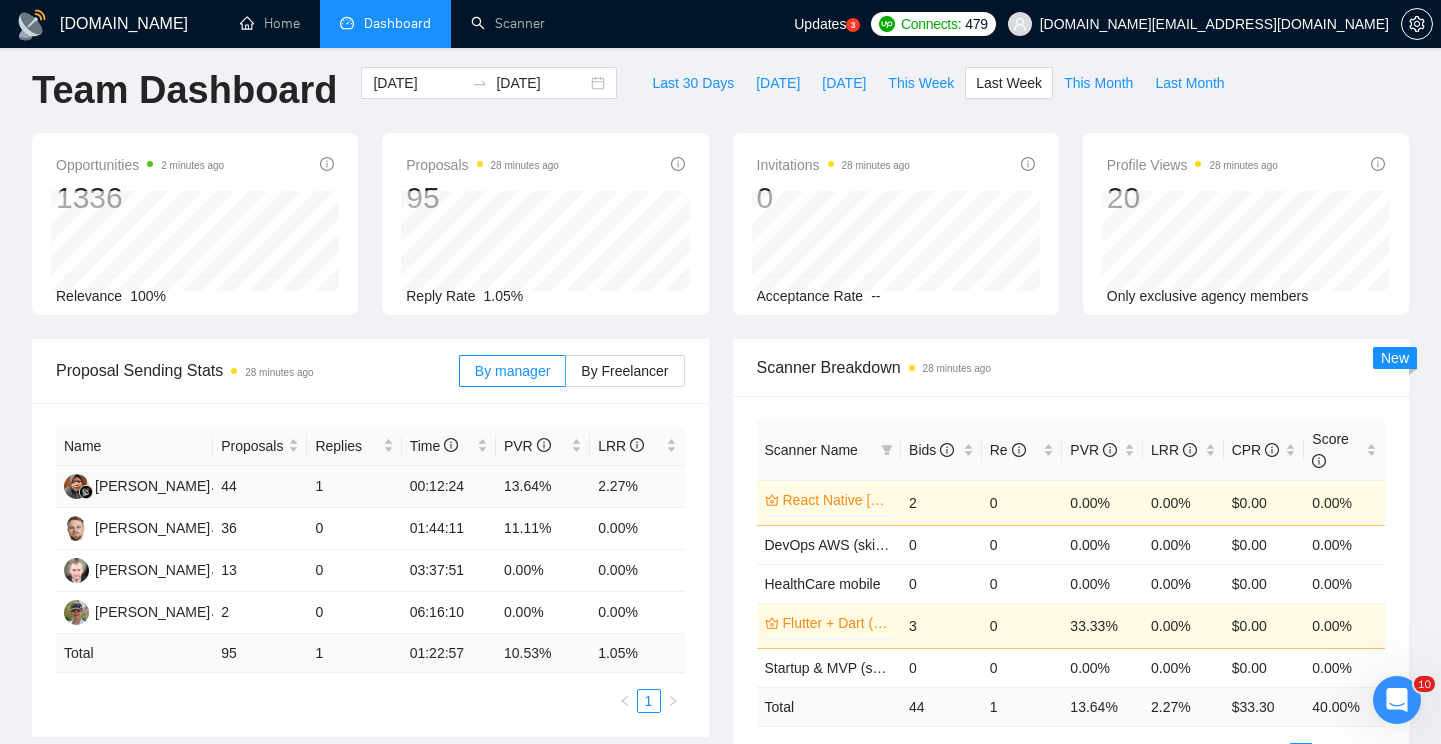 scroll, scrollTop: 14, scrollLeft: 0, axis: vertical 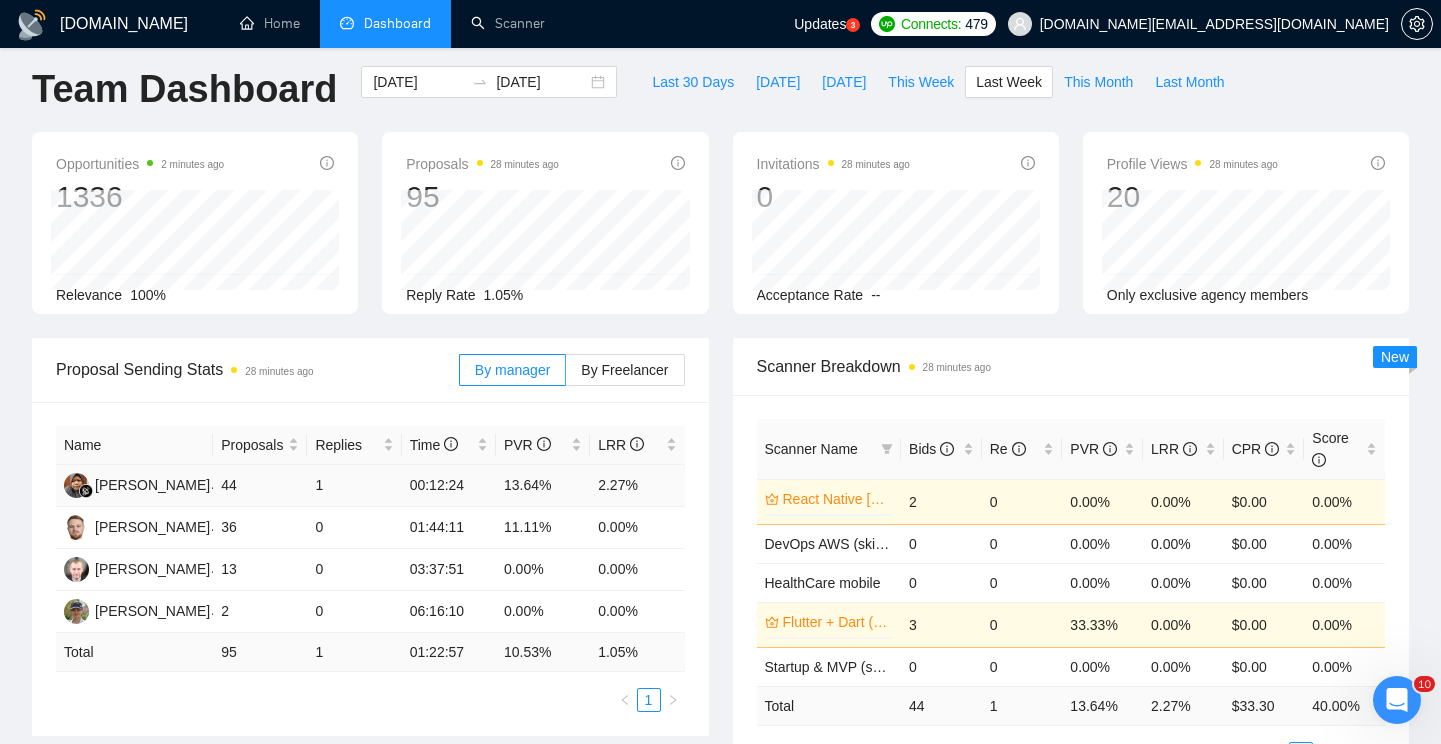 click on "1" at bounding box center (354, 486) 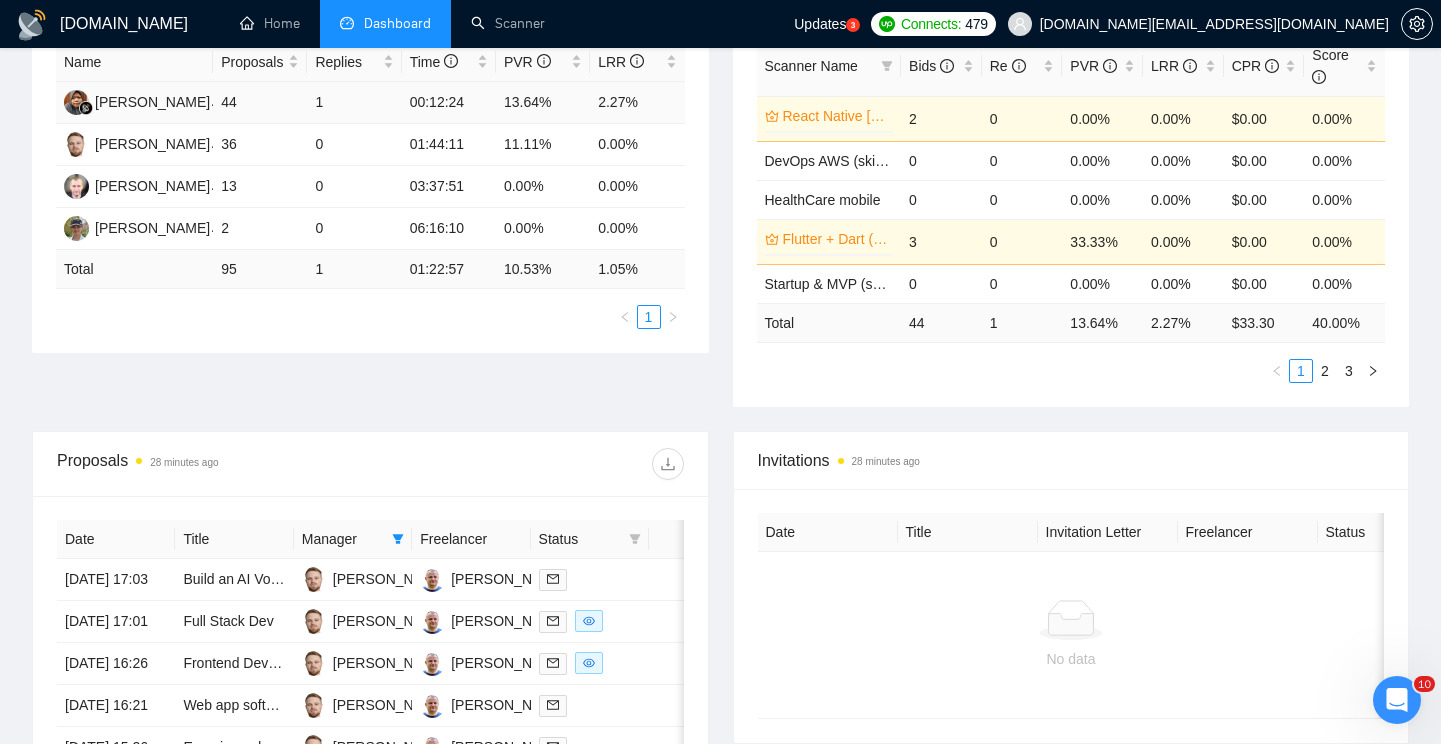 scroll, scrollTop: 579, scrollLeft: 0, axis: vertical 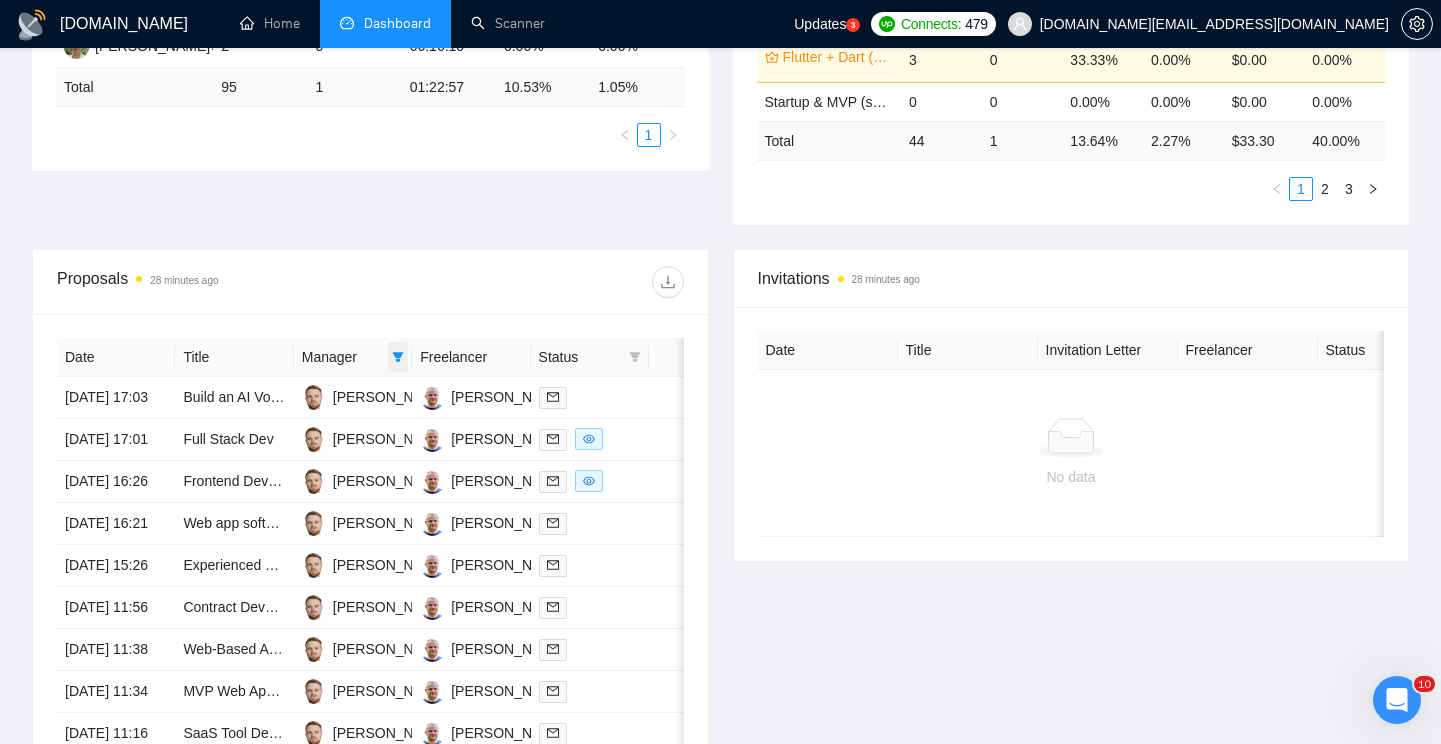 click 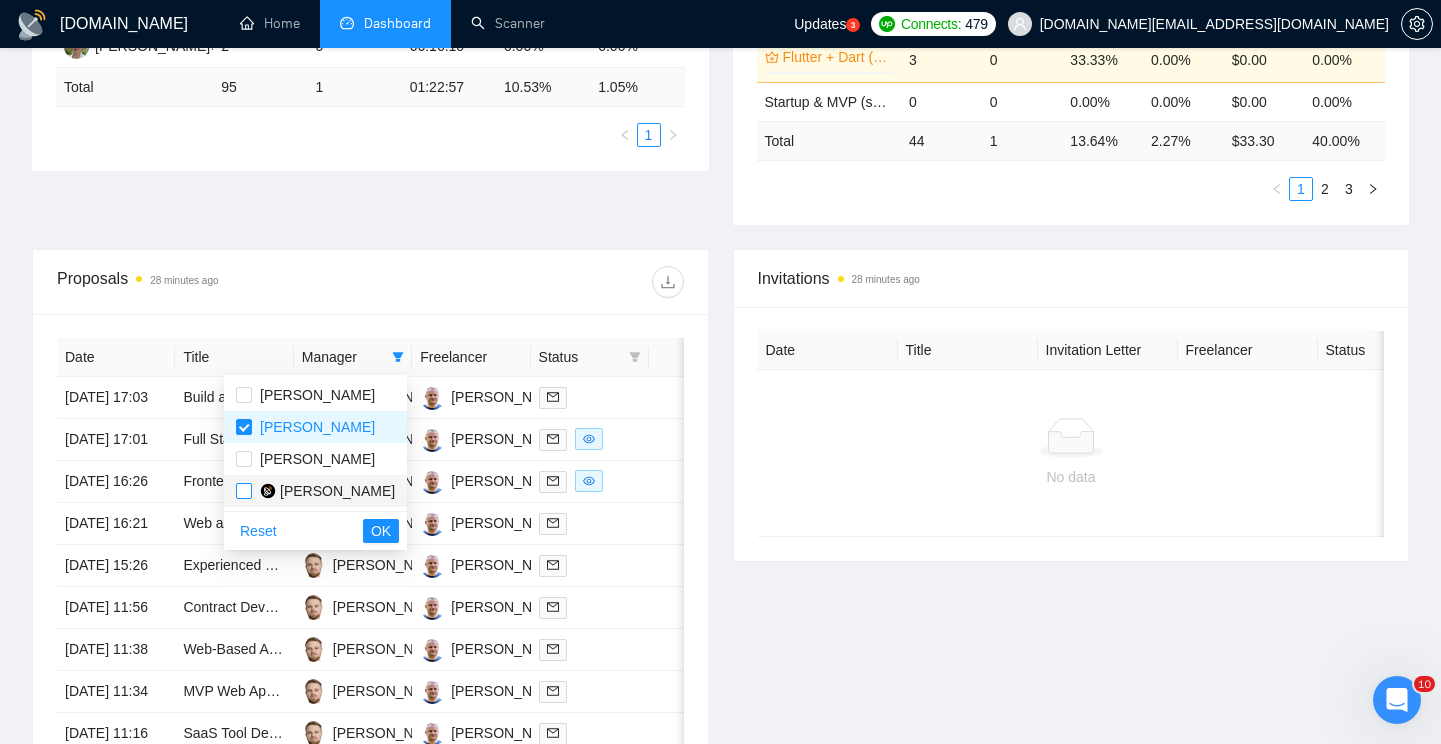 click at bounding box center [244, 491] 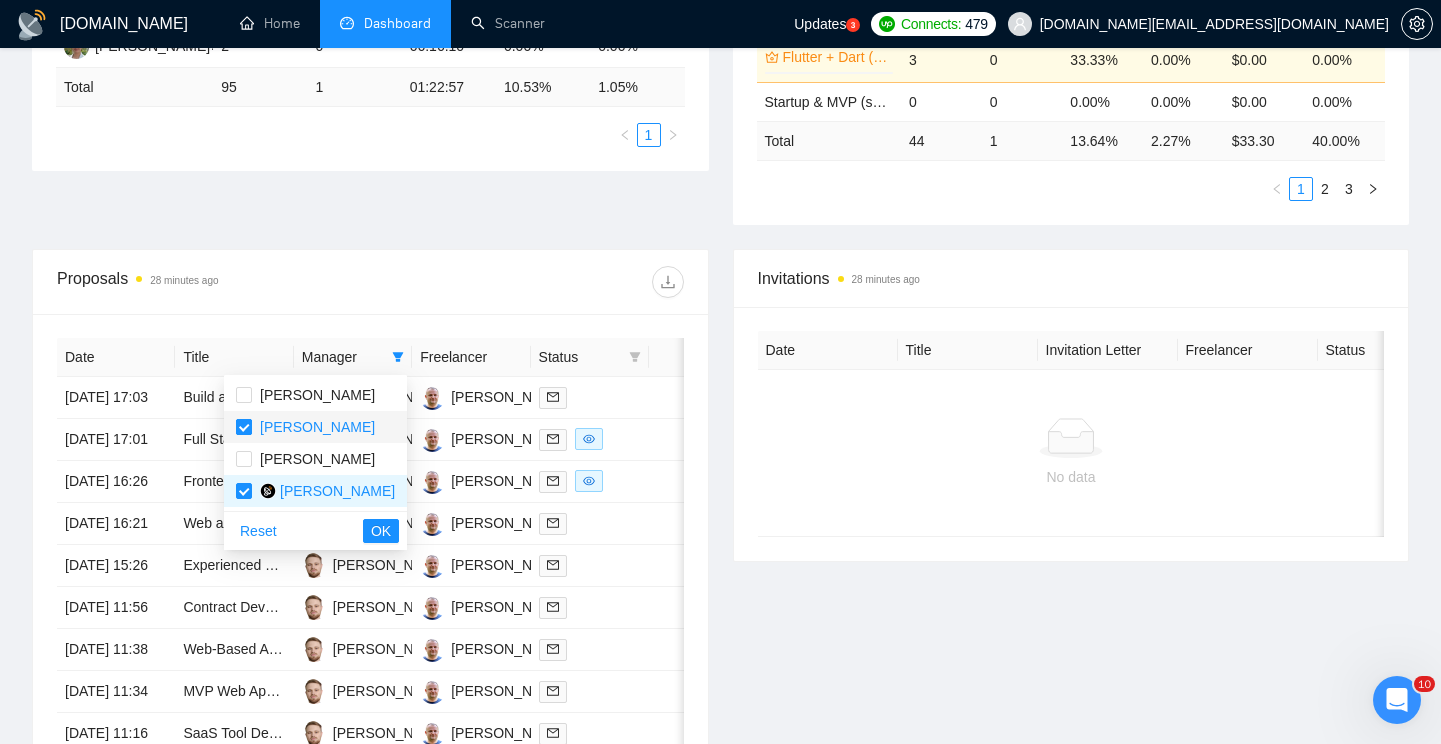 click at bounding box center [244, 427] 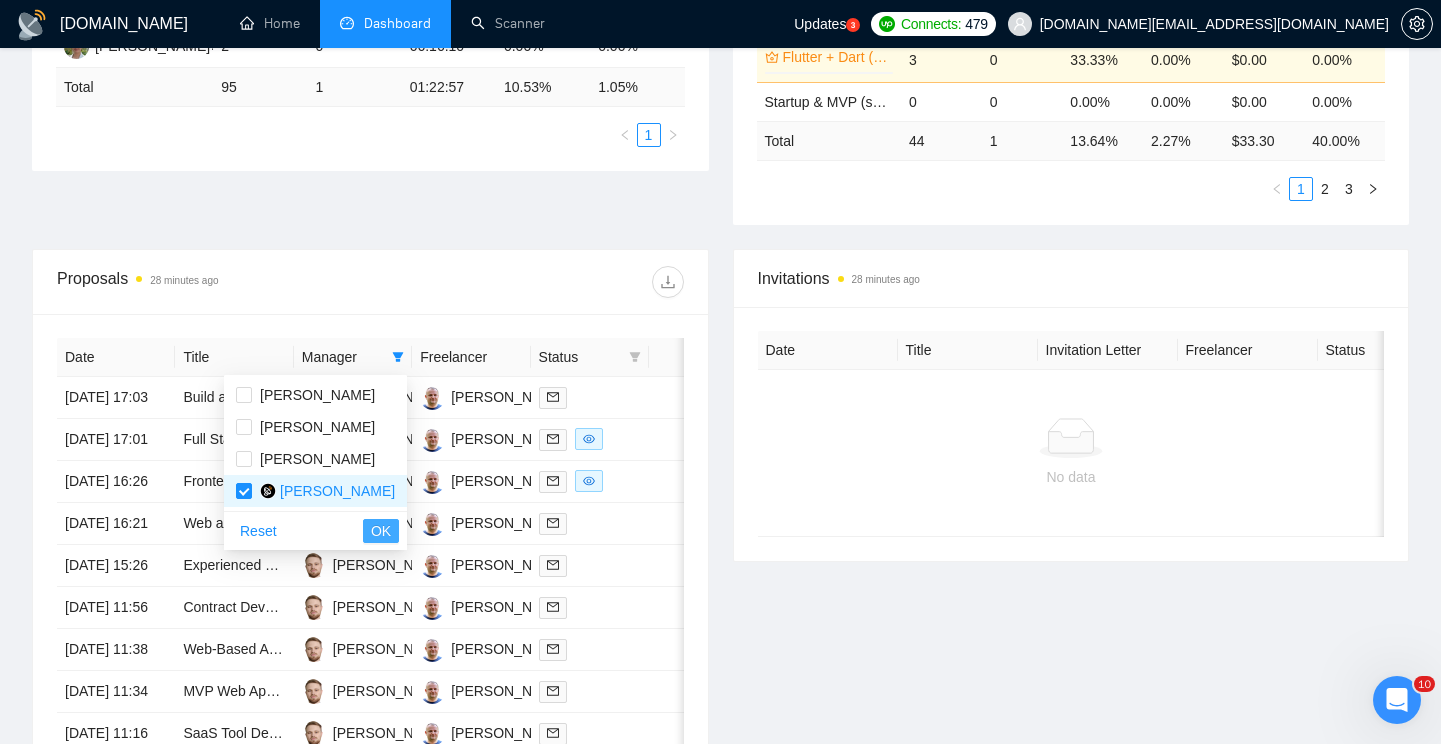 click on "OK" at bounding box center [381, 531] 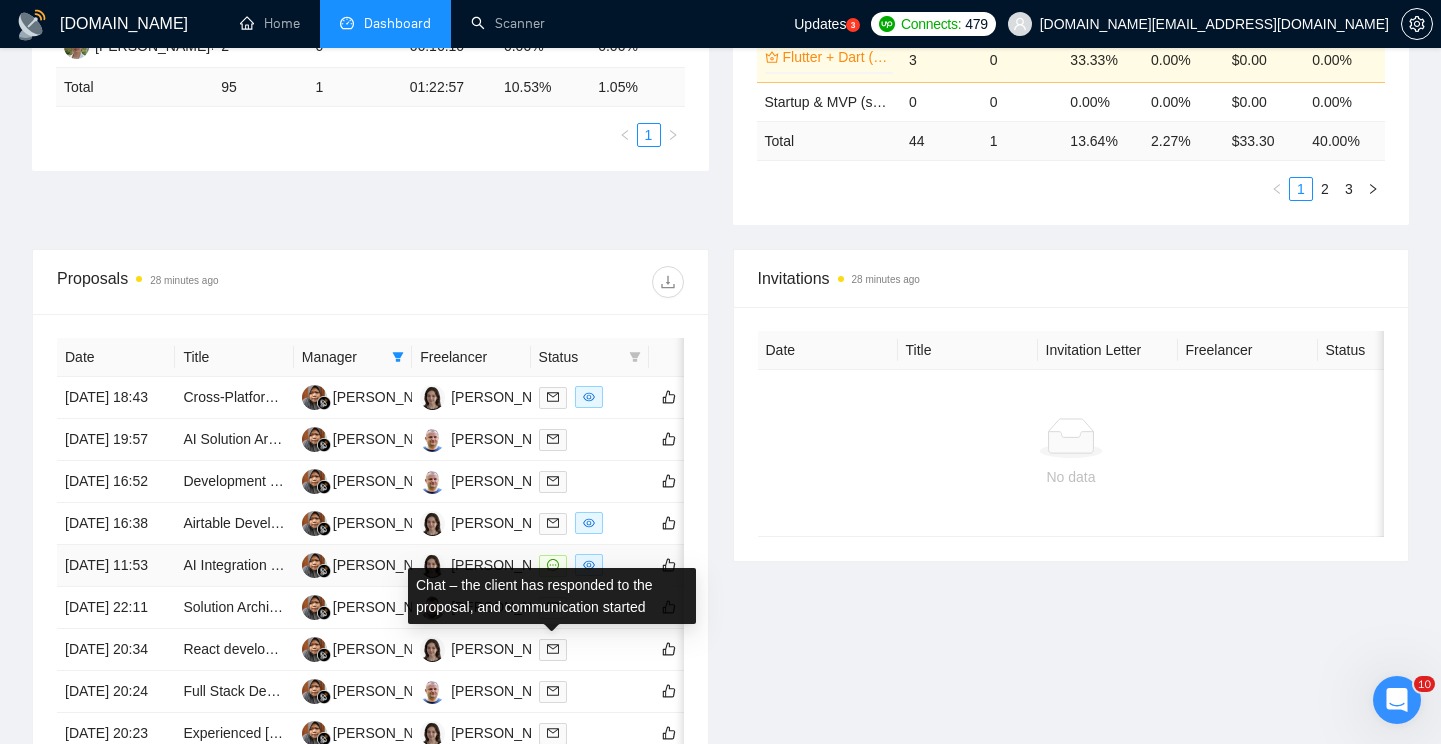 click 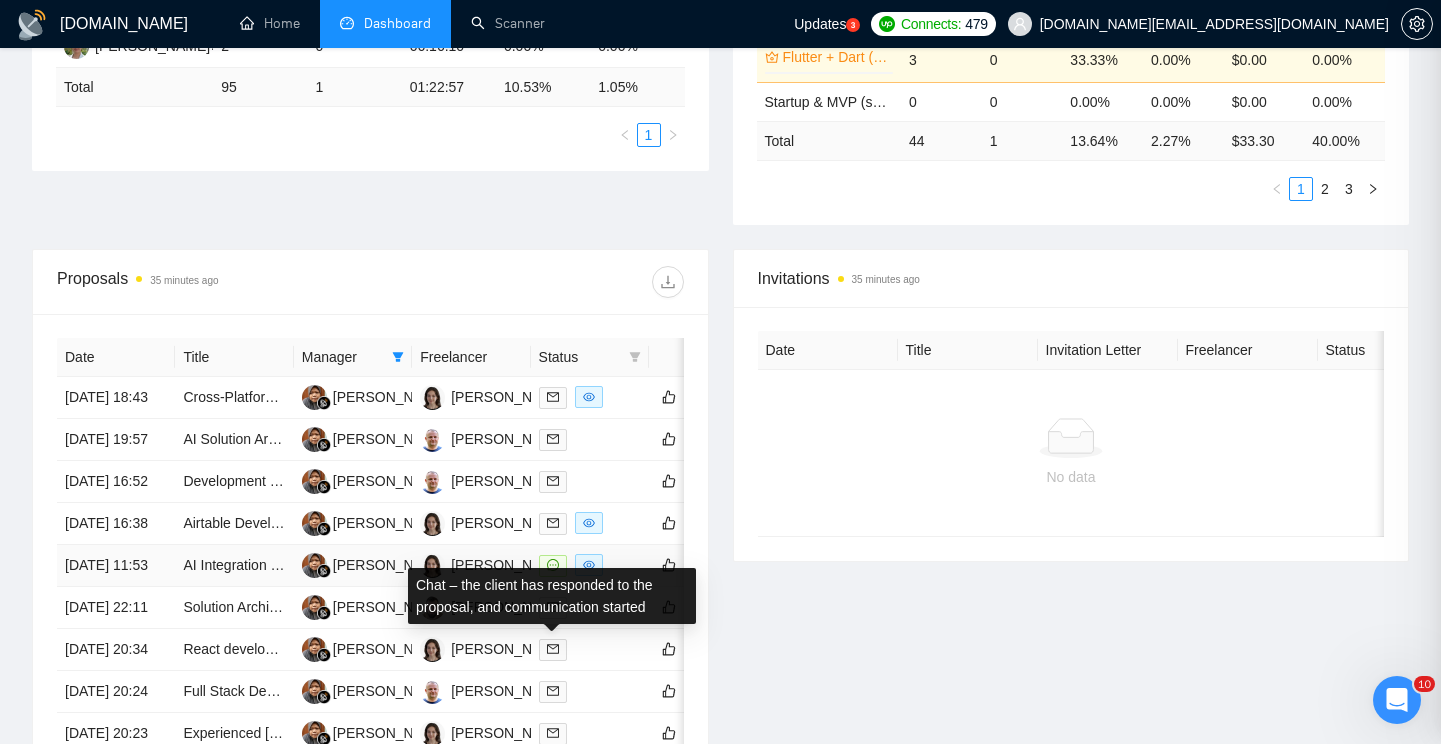 scroll, scrollTop: 886, scrollLeft: 0, axis: vertical 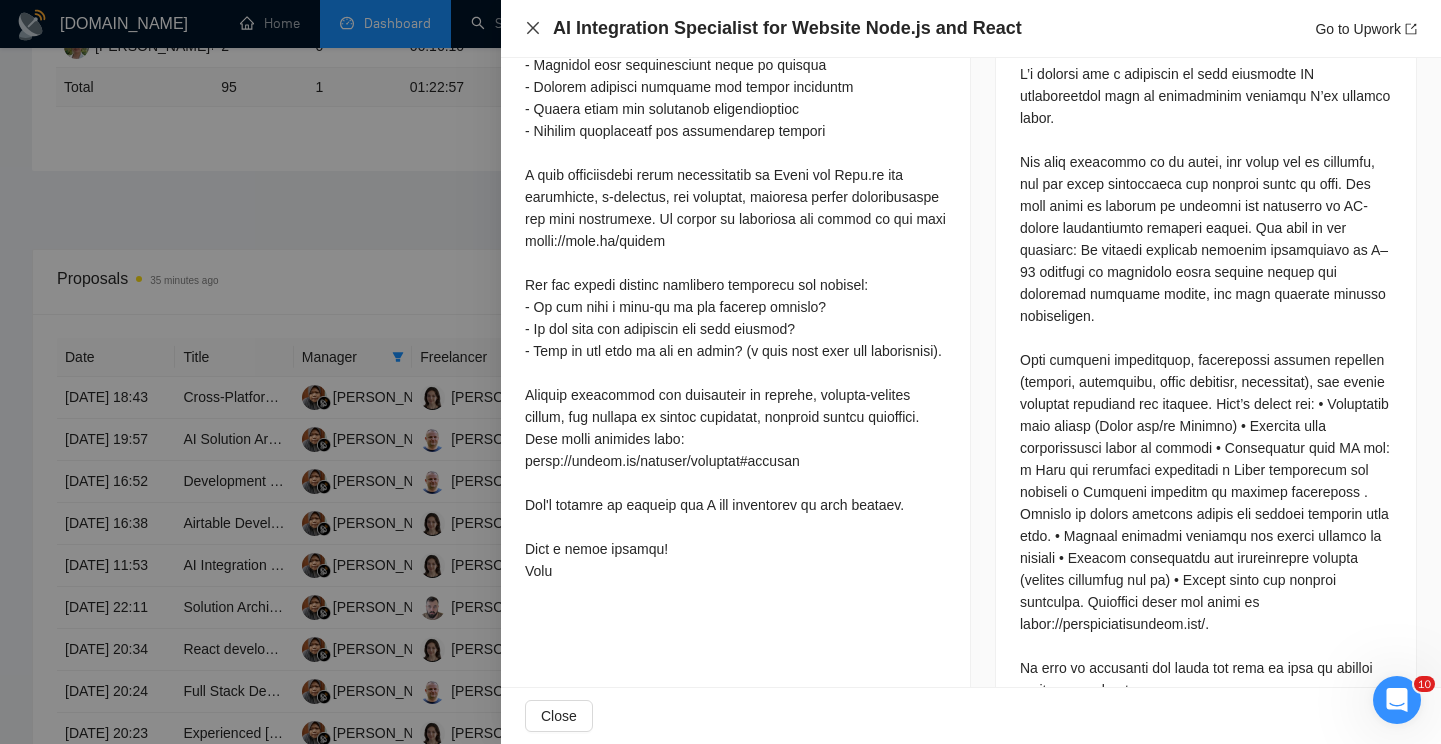click 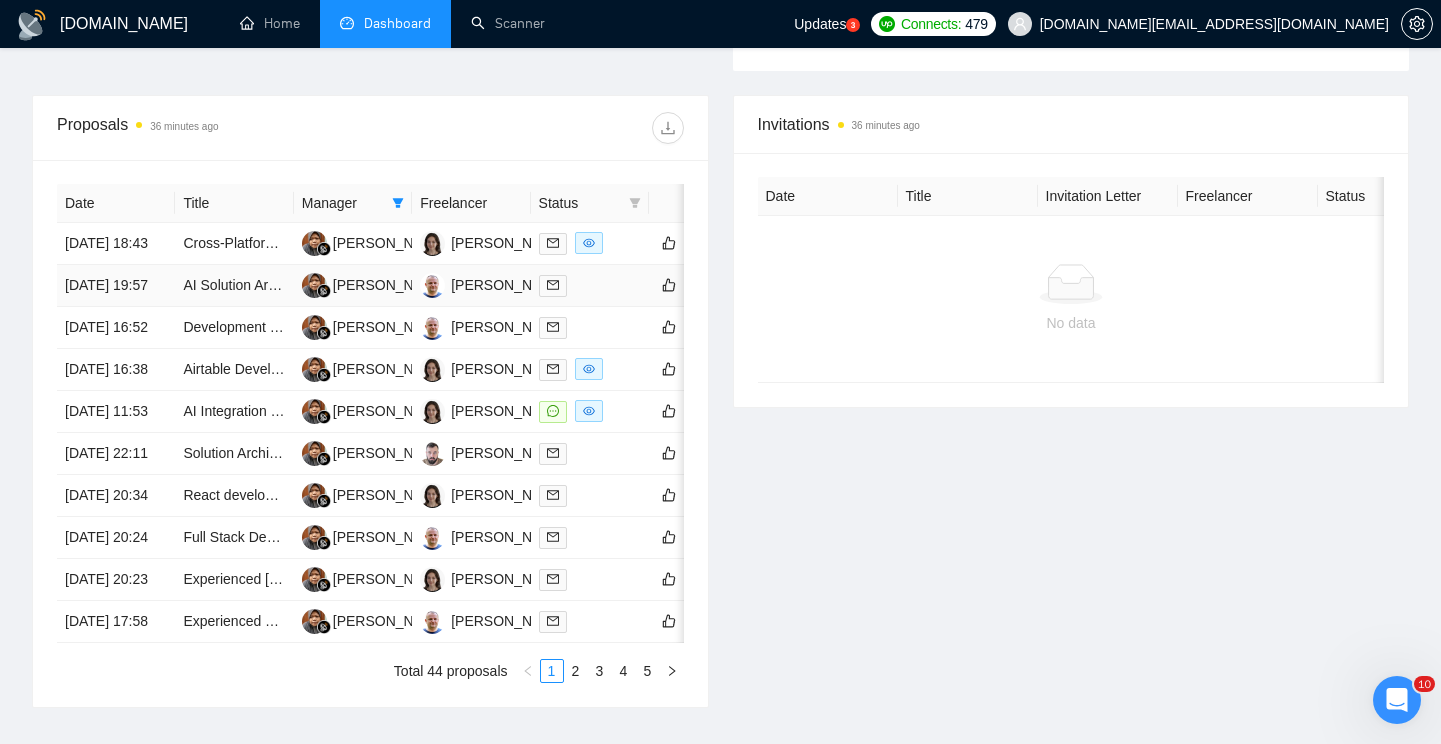 scroll, scrollTop: 734, scrollLeft: 0, axis: vertical 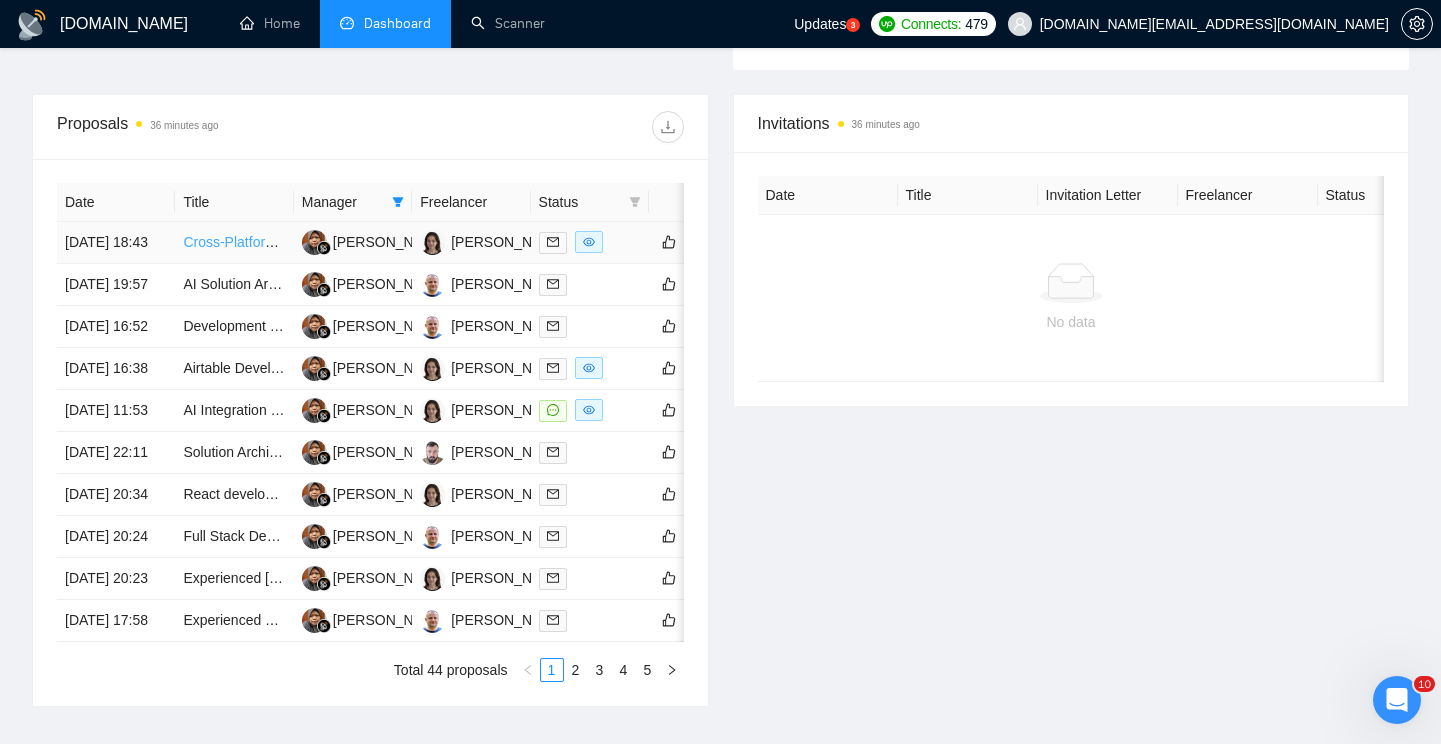 click on "Cross-Platform MVP App Developer (Discovery App w/ Scan Feature) (Beta)" at bounding box center [420, 242] 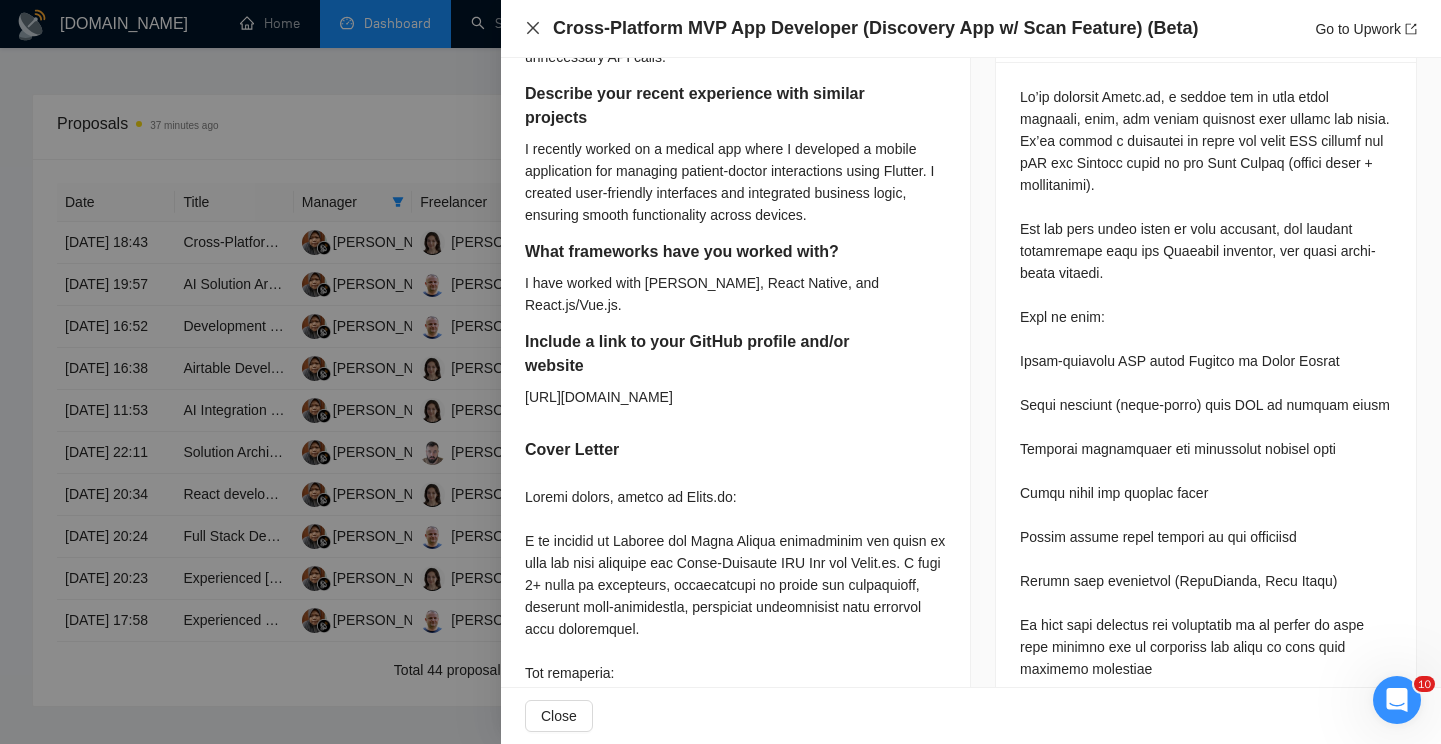 click 